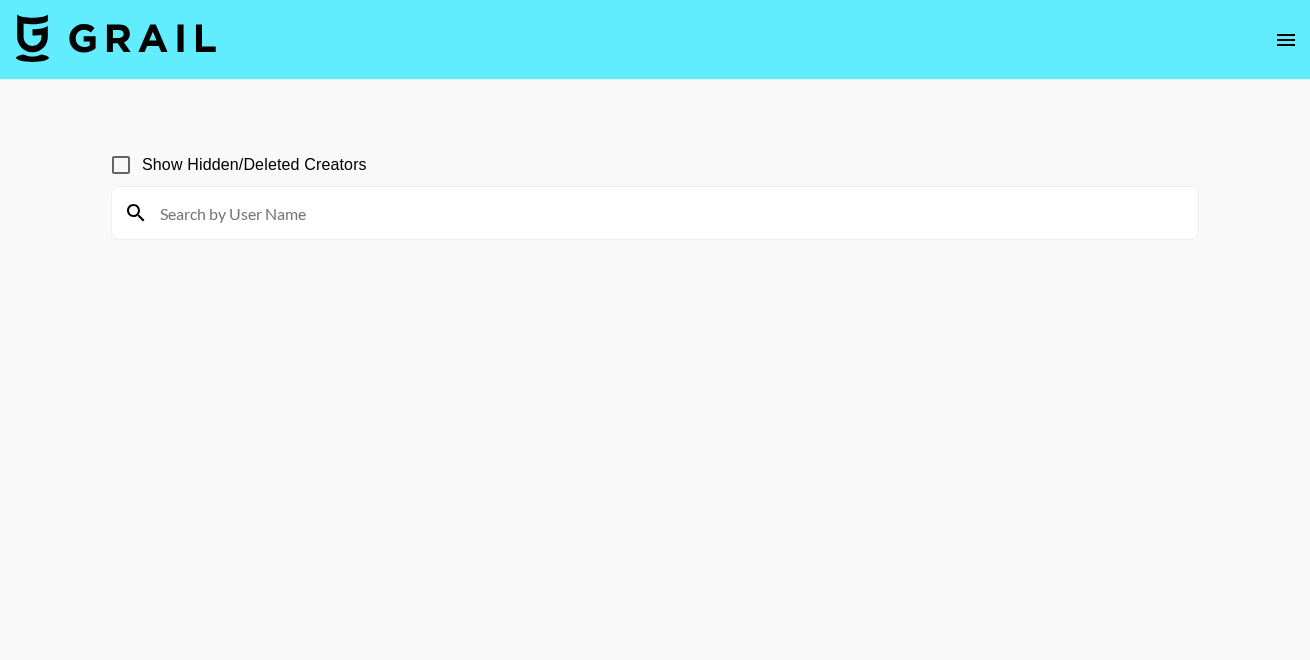 scroll, scrollTop: 0, scrollLeft: 0, axis: both 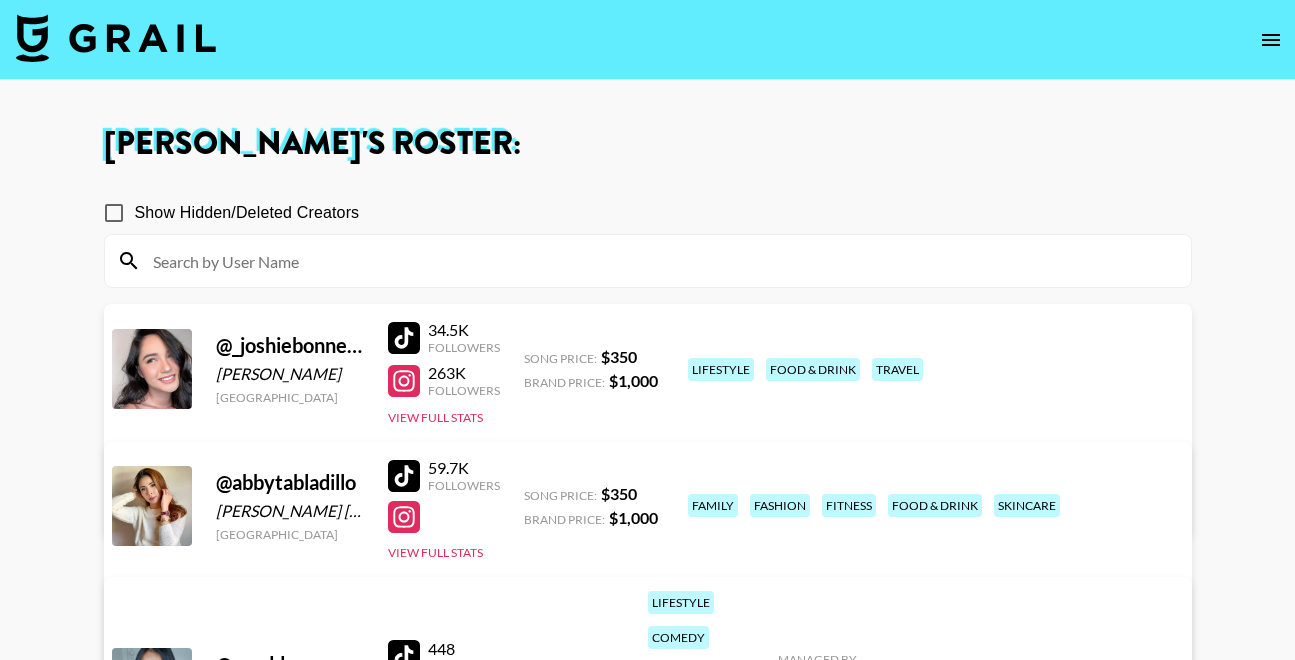 click at bounding box center [116, 38] 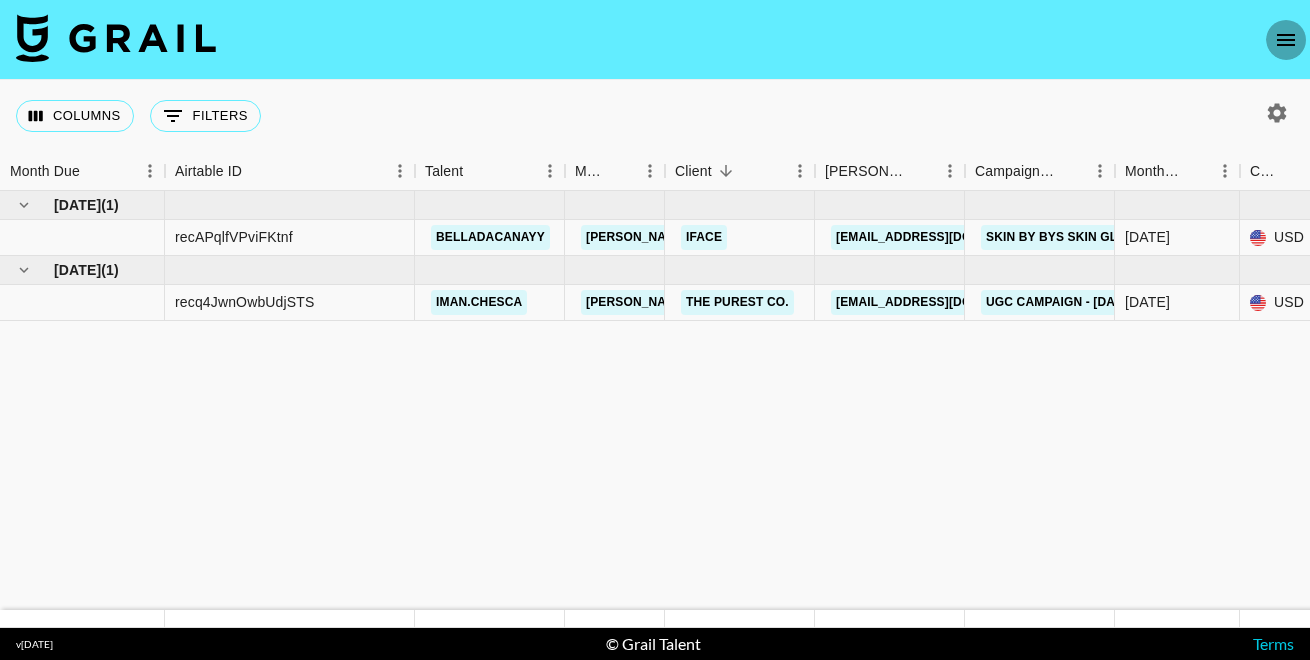 click 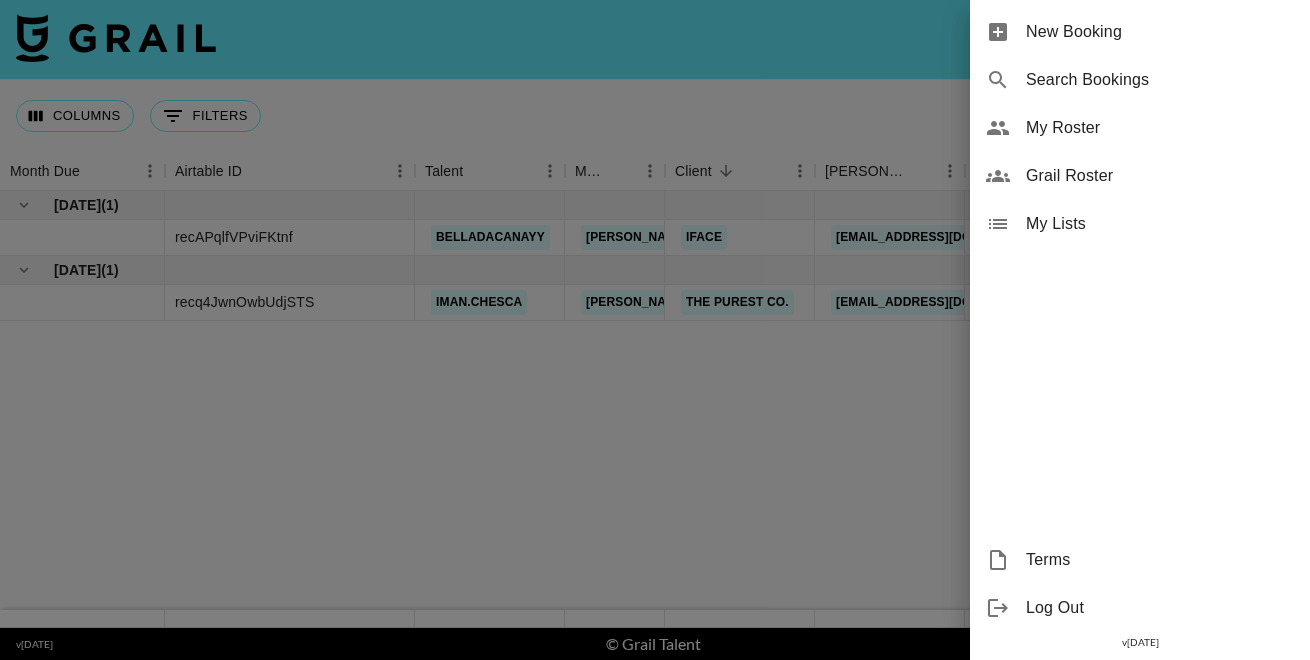 click at bounding box center (655, 330) 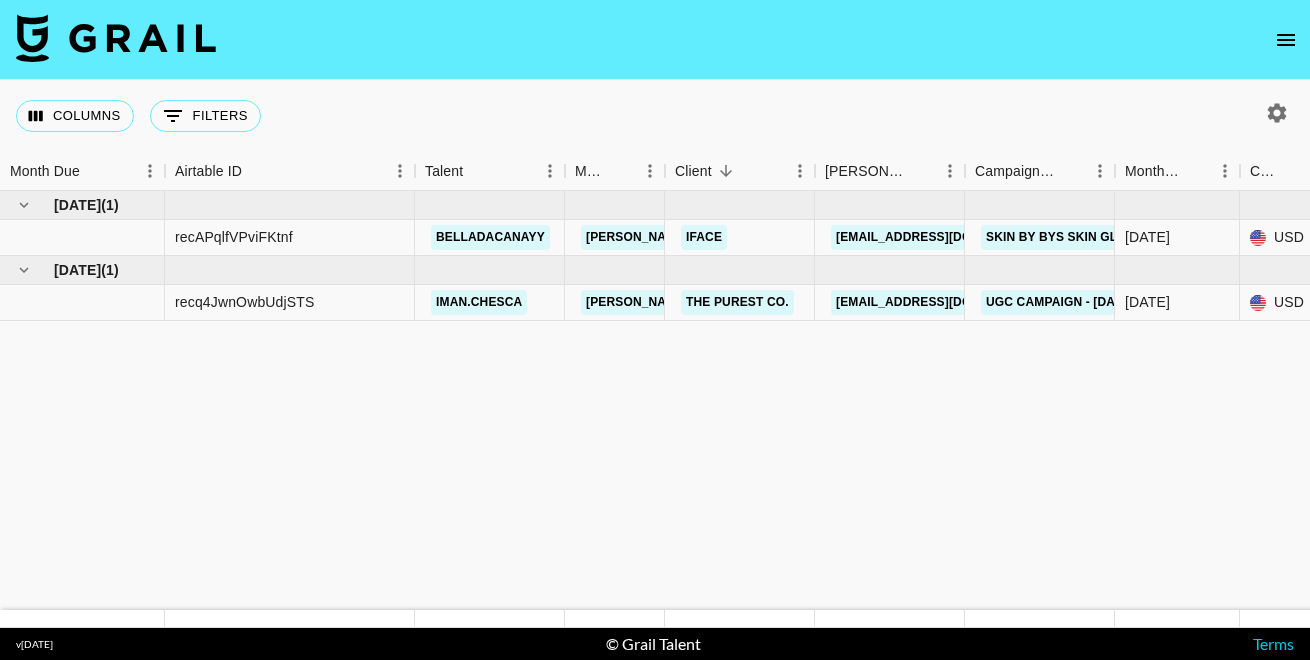 click at bounding box center [116, 38] 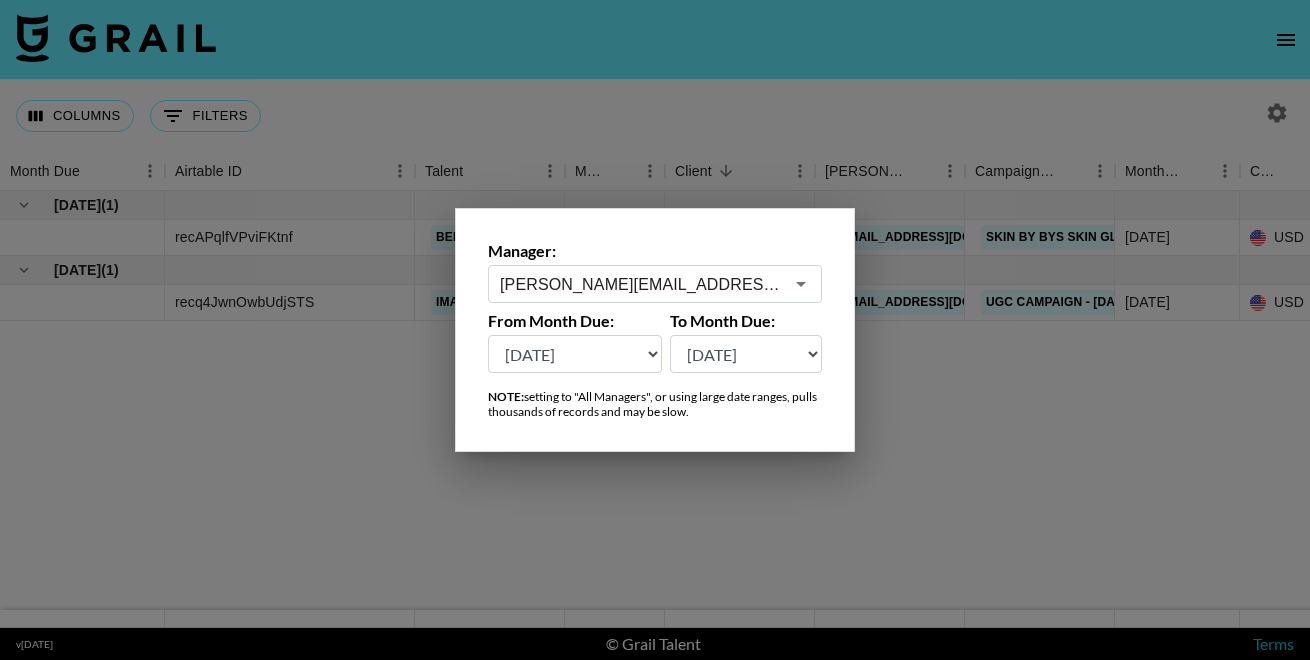 click on "catherine.yu@grail-talent.com" at bounding box center (641, 284) 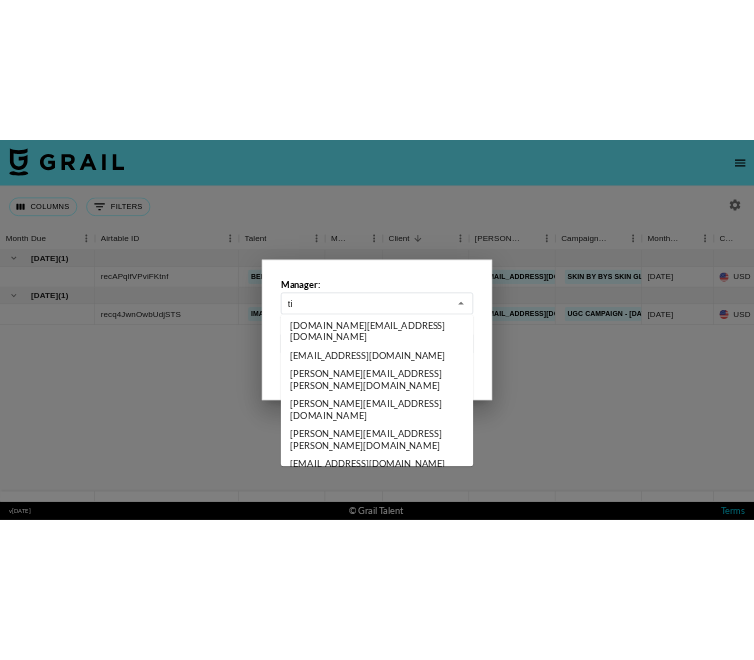 scroll, scrollTop: 0, scrollLeft: 0, axis: both 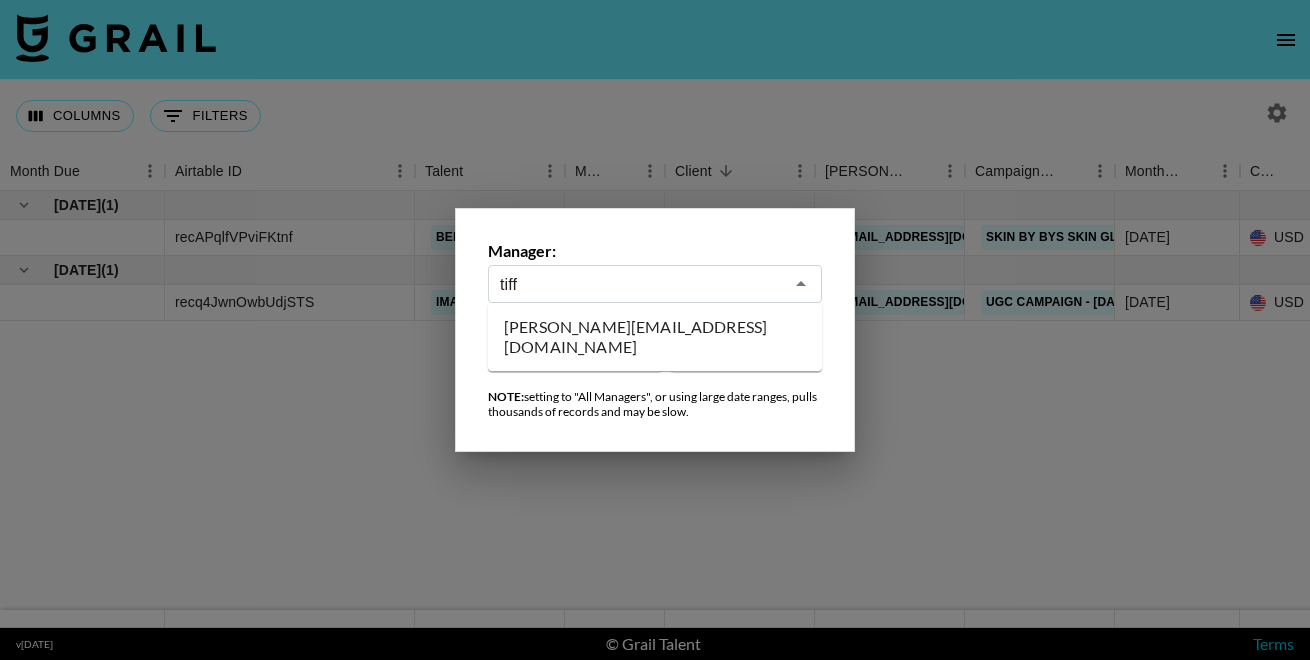 click on "tiffany.gotanco@grail-talent.com" at bounding box center [655, 337] 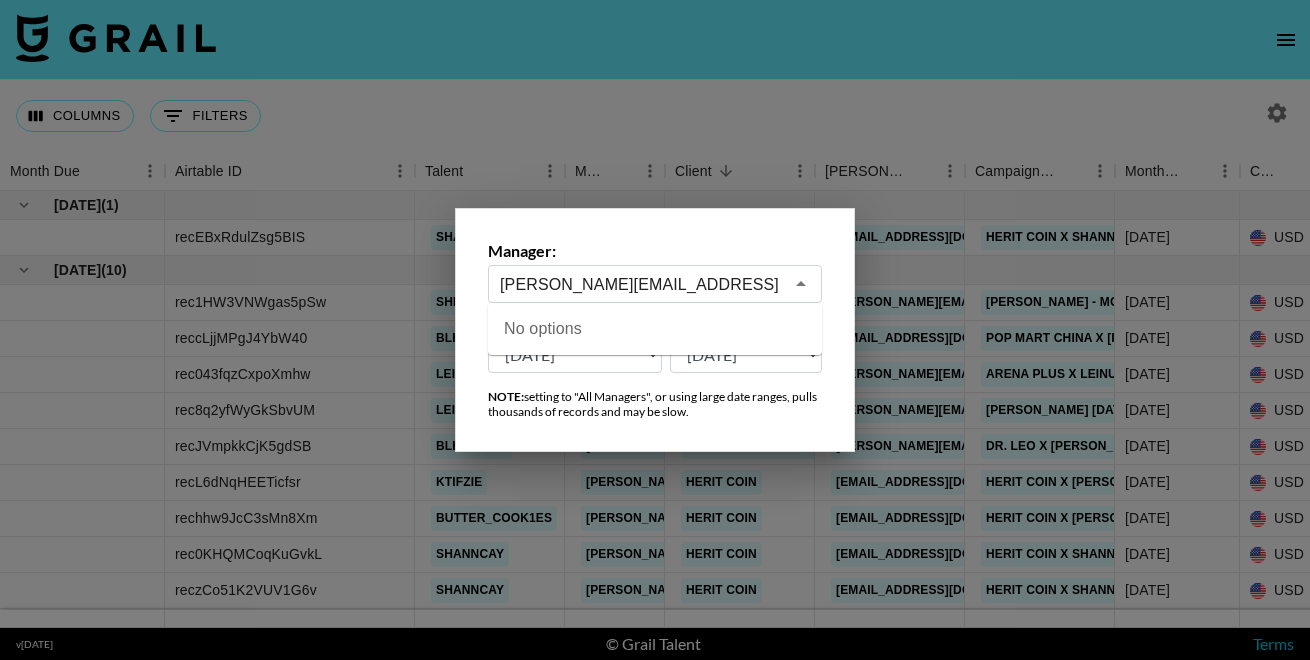 type on "tiffany.gotanco@grail-talent.com" 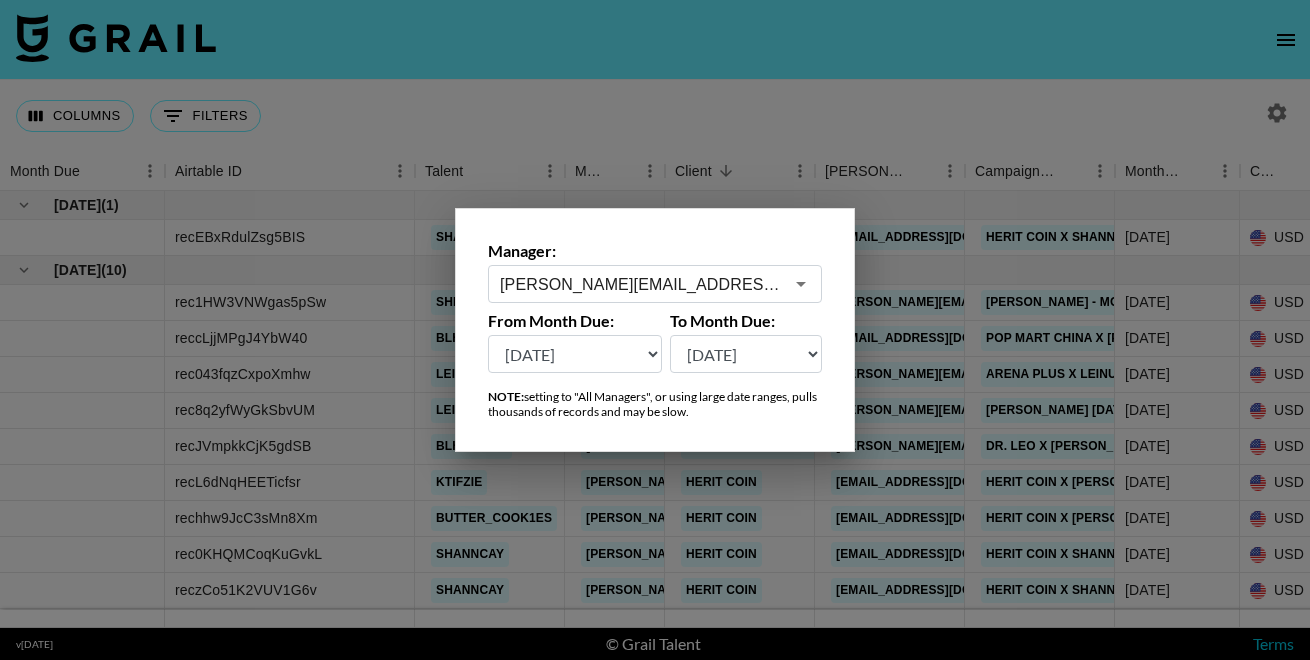 click on "Manager: tiffany.gotanco@grail-talent.com ​ From Month Due: Jul '26 Jun '26 May '26 Apr '26 Mar '26 Feb '26 Jan '26 Dec '25 Nov '25 Oct '25 Sep '25 Aug '25 Jul '25 Jun '25 May '25 Apr '25 Mar '25 Feb '25 Jan '25 Dec '24 Nov '24 Oct '24 Sep '24 Aug '24 Jul '24 To Month Due: Jul '26 Jun '26 May '26 Apr '26 Mar '26 Feb '26 Jan '26 Dec '25 Nov '25 Oct '25 Sep '25 Aug '25 Jul '25 Jun '25 May '25 Apr '25 Mar '25 Feb '25 Jan '25 Dec '24 Nov '24 Oct '24 Sep '24 Aug '24 Jul '24 NOTE:  setting to "All Managers", or using large date ranges, pulls thousands of records and may be slow." at bounding box center [655, 330] 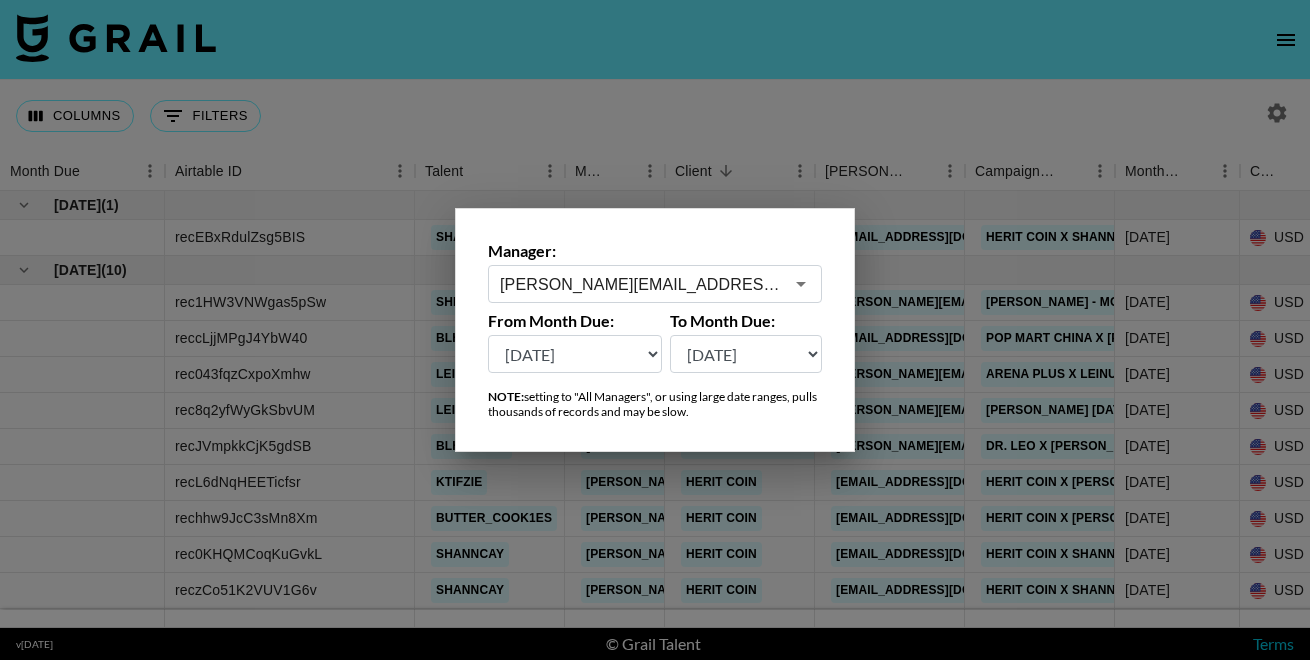 click on "Jul '26 Jun '26 May '26 Apr '26 Mar '26 Feb '26 Jan '26 Dec '25 Nov '25 Oct '25 Sep '25 Aug '25 Jul '25 Jun '25 May '25 Apr '25 Mar '25 Feb '25 Jan '25 Dec '24 Nov '24 Oct '24 Sep '24 Aug '24 Jul '24" at bounding box center (575, 354) 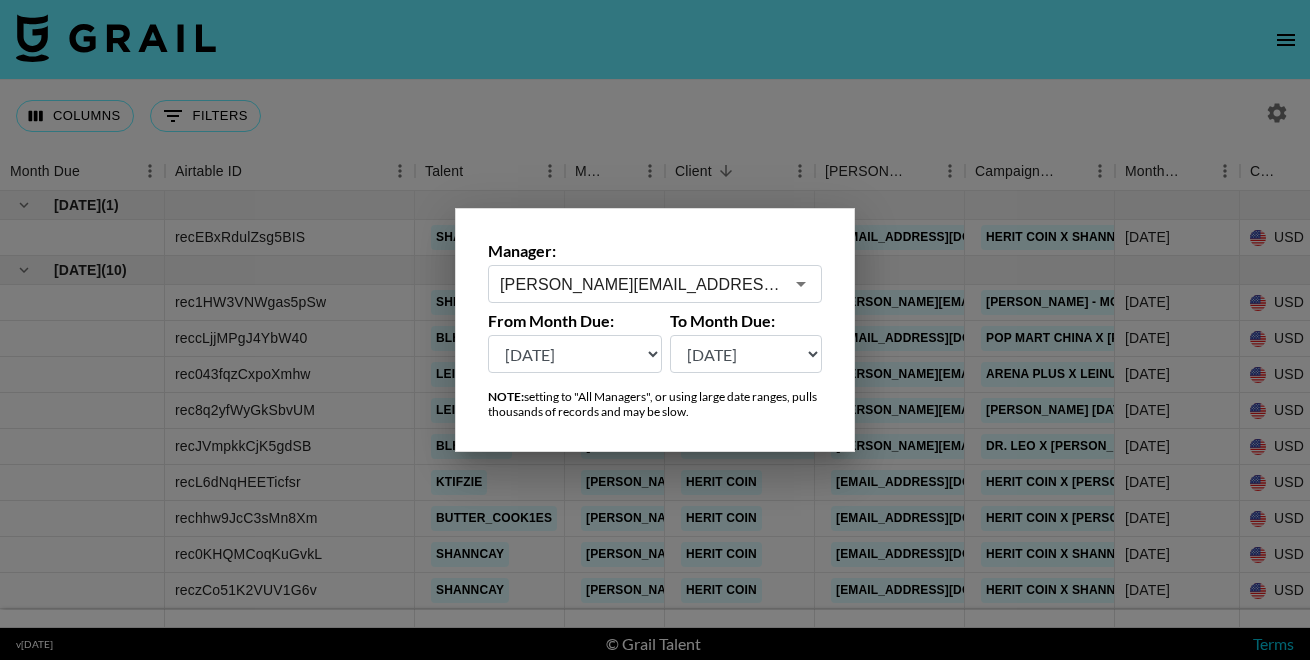 select on "Jun '25" 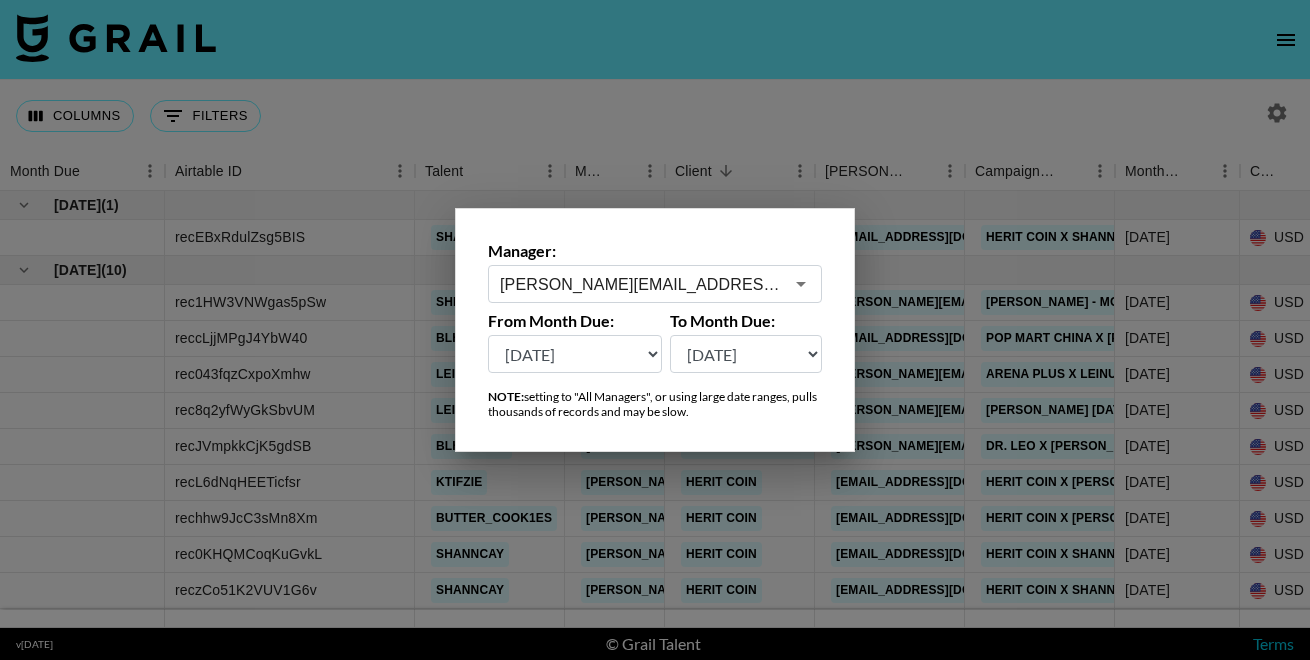 click on "Jun '25" at bounding box center [0, 0] 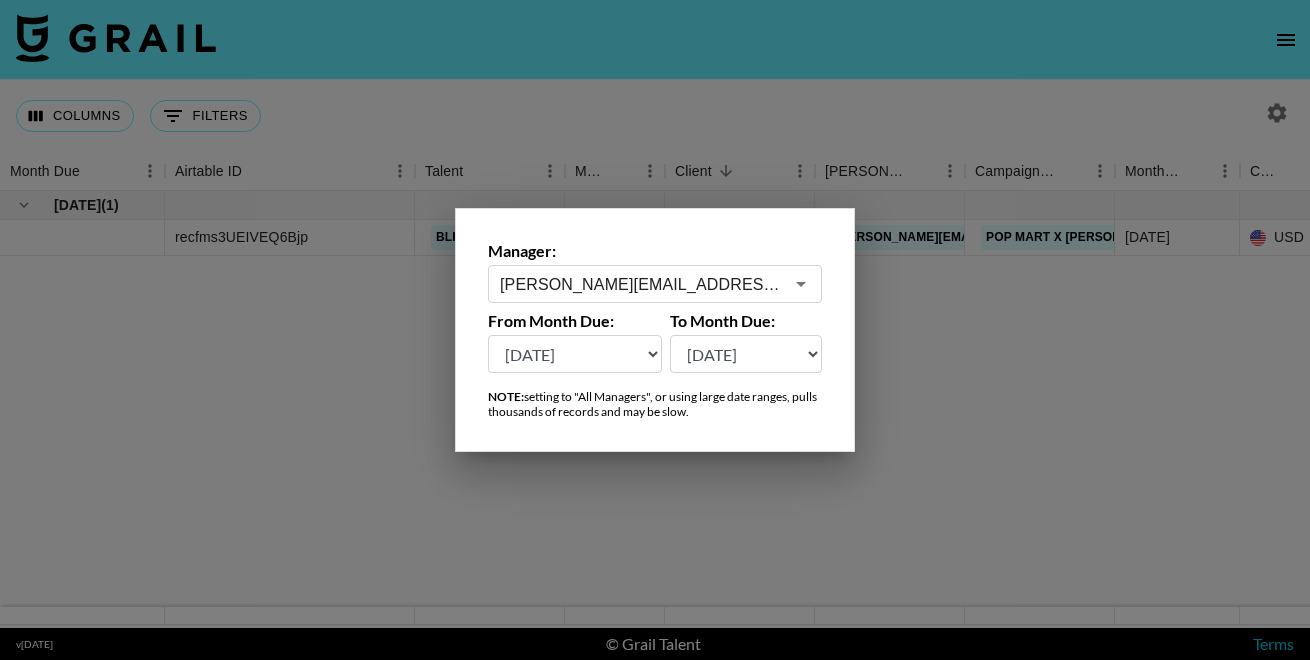 click on "Manager: tiffany.gotanco@grail-talent.com ​ From Month Due: Jul '26 Jun '26 May '26 Apr '26 Mar '26 Feb '26 Jan '26 Dec '25 Nov '25 Oct '25 Sep '25 Aug '25 Jul '25 Jun '25 May '25 Apr '25 Mar '25 Feb '25 Jan '25 Dec '24 Nov '24 Oct '24 Sep '24 Aug '24 Jul '24 To Month Due: Jul '26 Jun '26 May '26 Apr '26 Mar '26 Feb '26 Jan '26 Dec '25 Nov '25 Oct '25 Sep '25 Aug '25 Jul '25 Jun '25 May '25 Apr '25 Mar '25 Feb '25 Jan '25 Dec '24 Nov '24 Oct '24 Sep '24 Aug '24 Jul '24 NOTE:  setting to "All Managers", or using large date ranges, pulls thousands of records and may be slow." at bounding box center [655, 330] 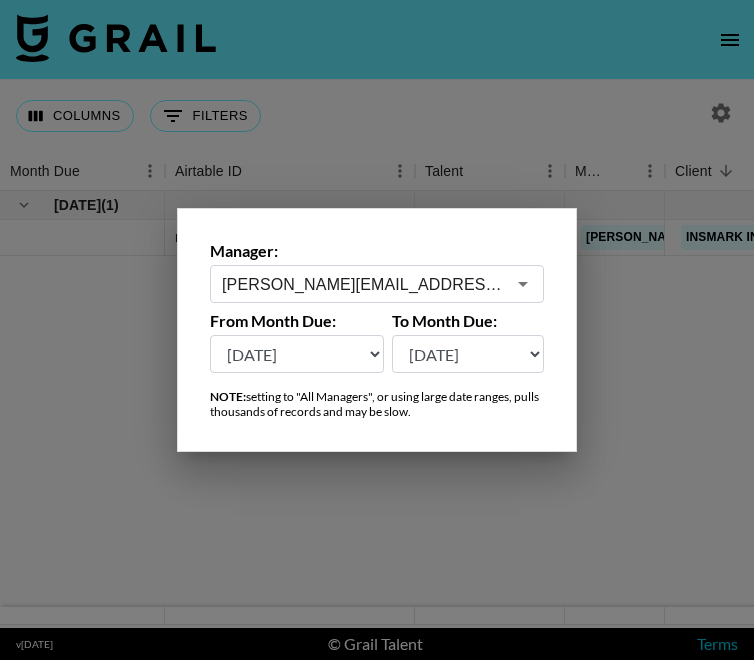 click on "tiffany.gotanco@grail-talent.com" at bounding box center (363, 284) 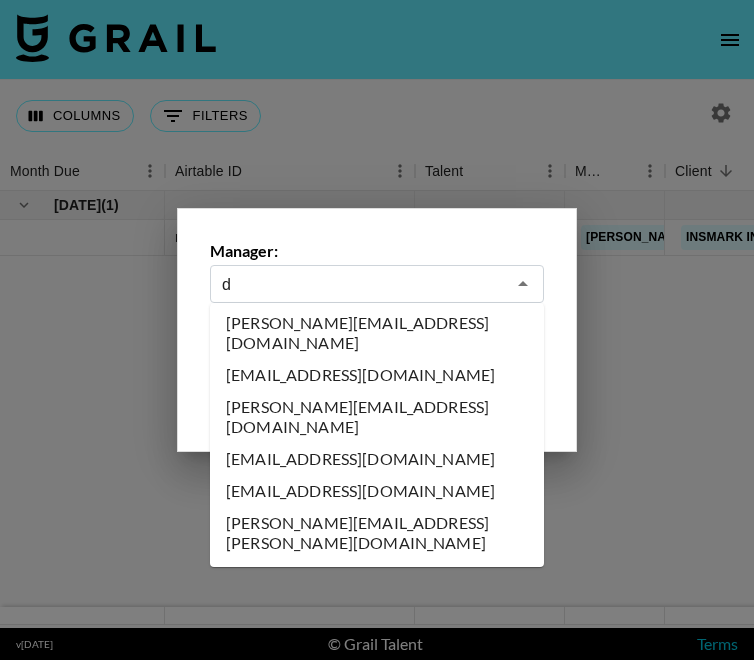 scroll, scrollTop: 0, scrollLeft: 0, axis: both 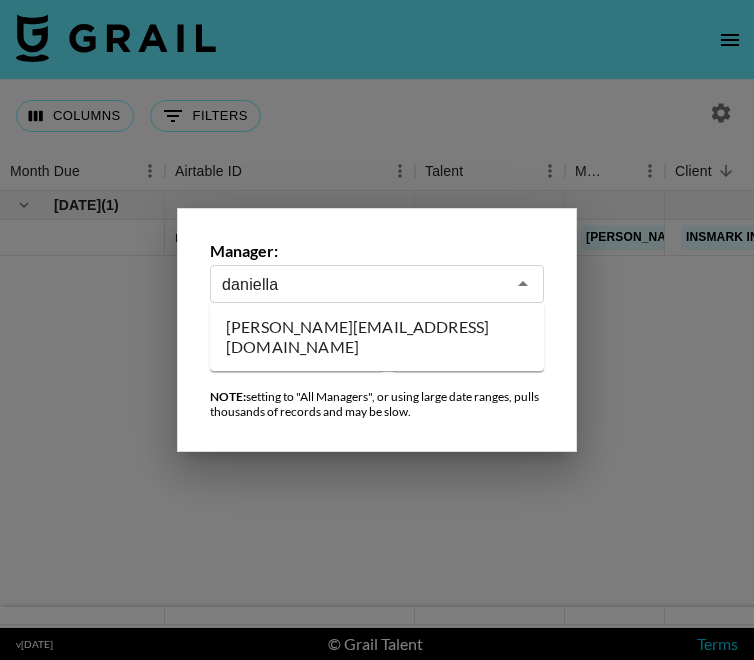 click on "daniella@grail-talent.com" at bounding box center [377, 337] 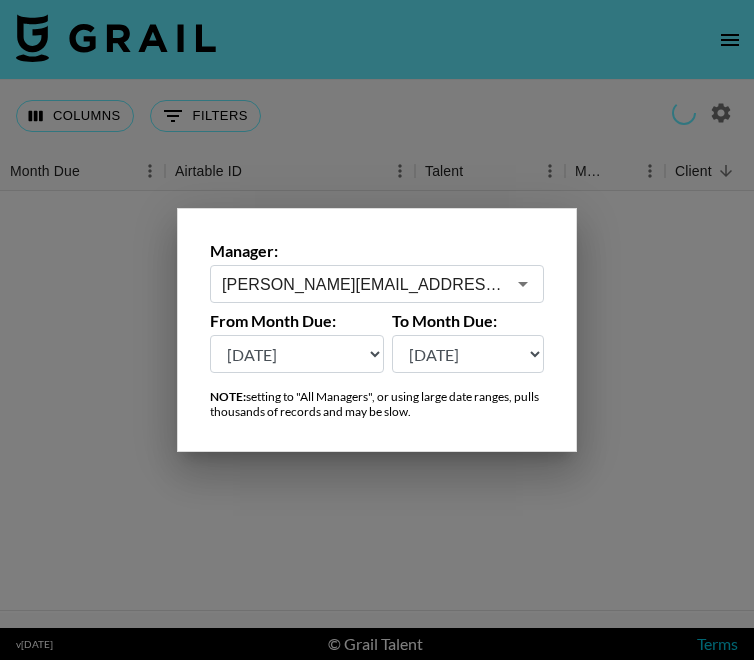 click on "daniella@grail-talent.com" at bounding box center (363, 284) 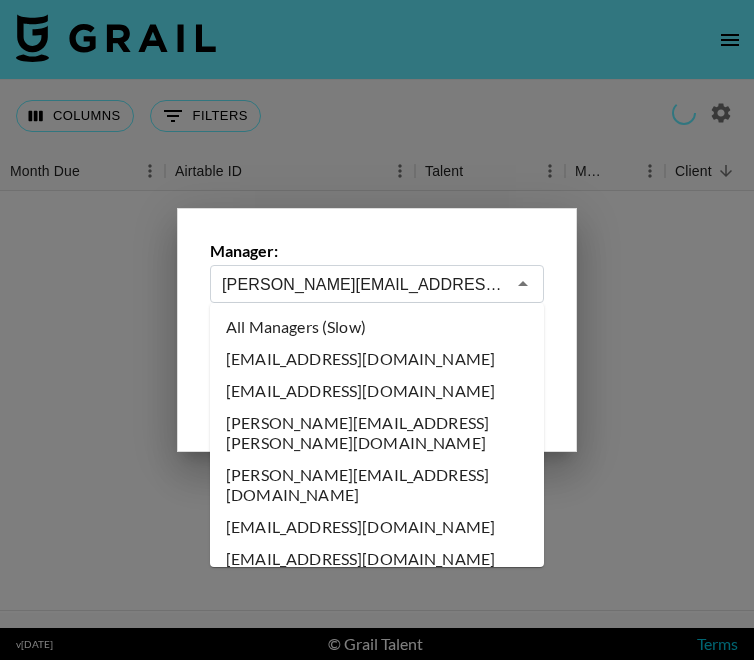 click on "daniella@grail-talent.com" at bounding box center [363, 284] 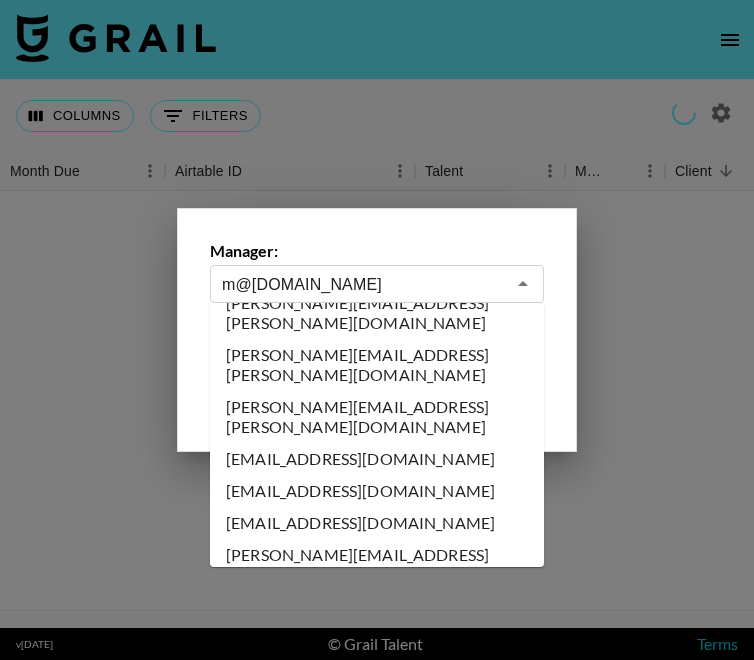 scroll, scrollTop: 0, scrollLeft: 0, axis: both 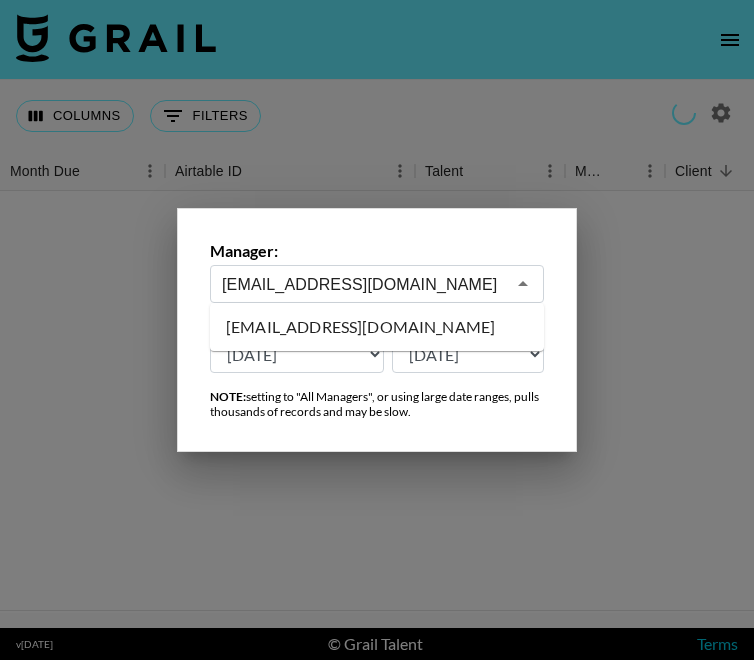 click on "mariaecruz@grail-talent.com" at bounding box center (377, 327) 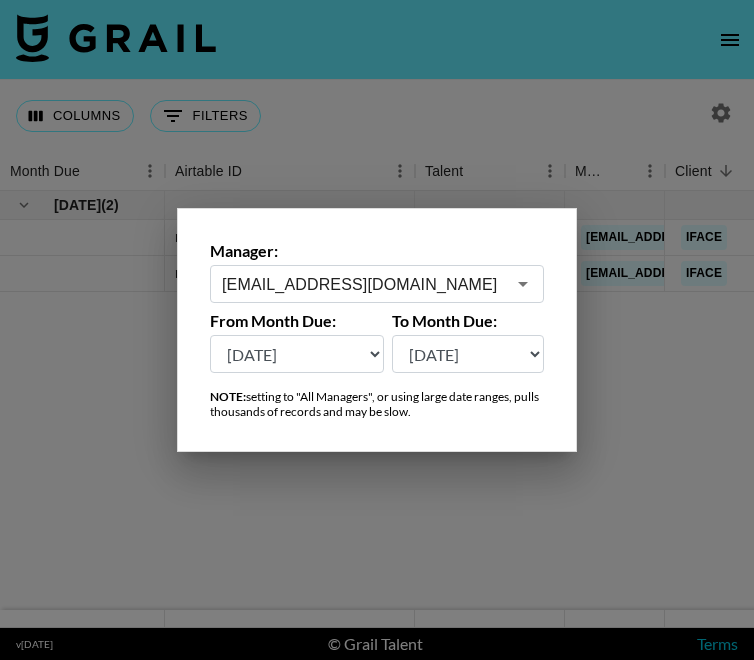 click on "mariaecruz@grail-talent.com" at bounding box center [363, 284] 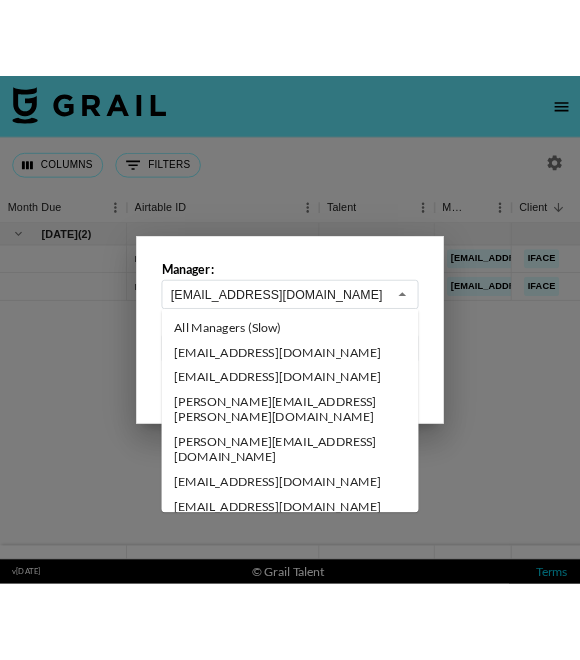 scroll, scrollTop: 6848, scrollLeft: 0, axis: vertical 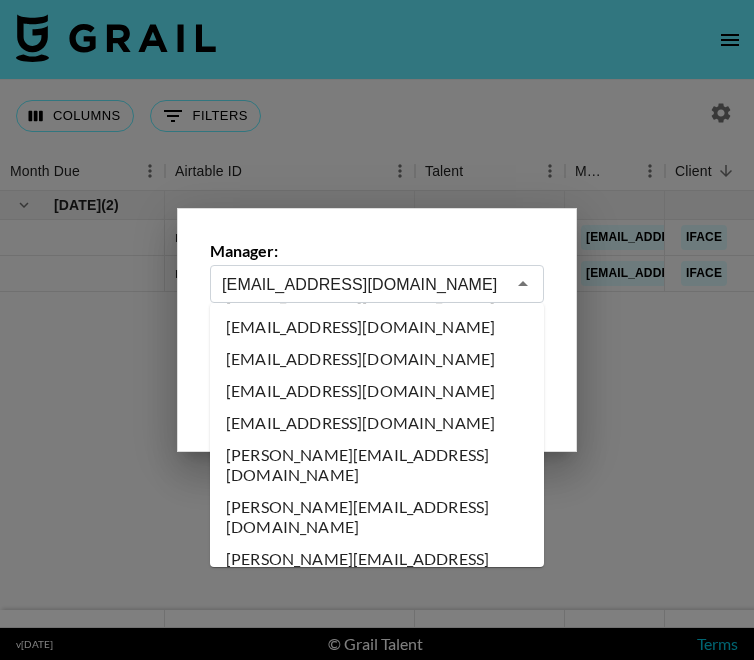 click on "mariaecruz@grail-talent.com" at bounding box center (363, 284) 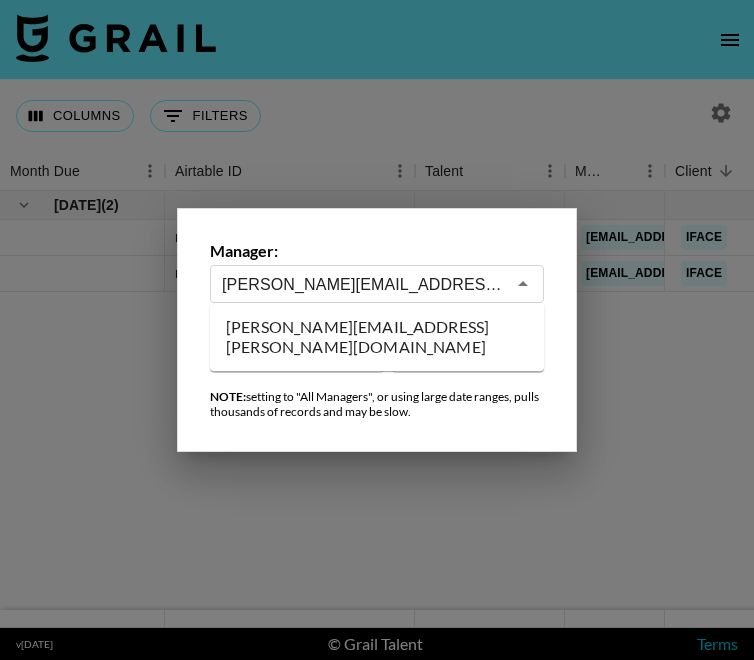 click on "jeri.ann@grail-talent.com" at bounding box center (377, 337) 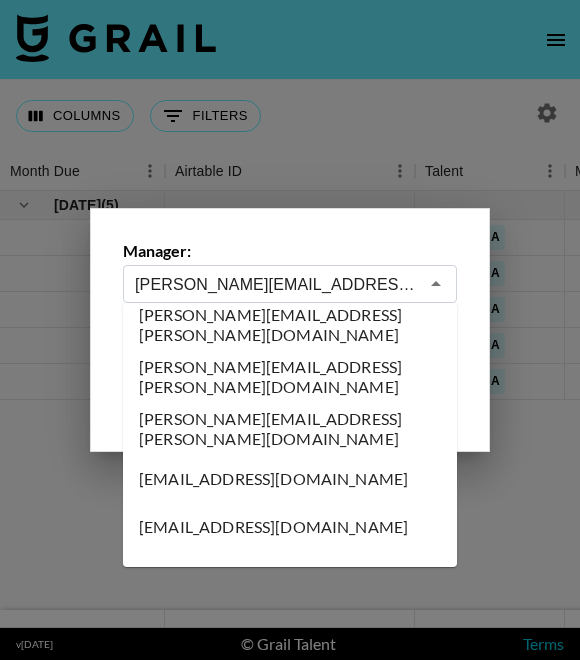 drag, startPoint x: 191, startPoint y: 279, endPoint x: 67, endPoint y: 272, distance: 124.197426 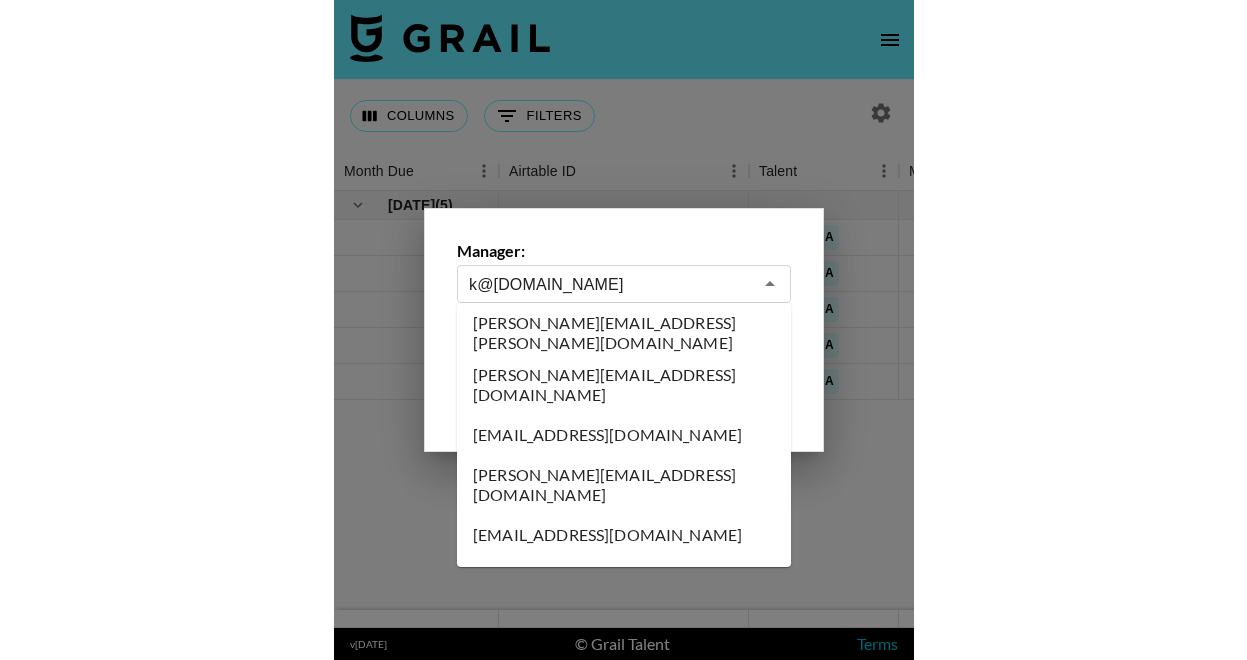 scroll, scrollTop: 0, scrollLeft: 0, axis: both 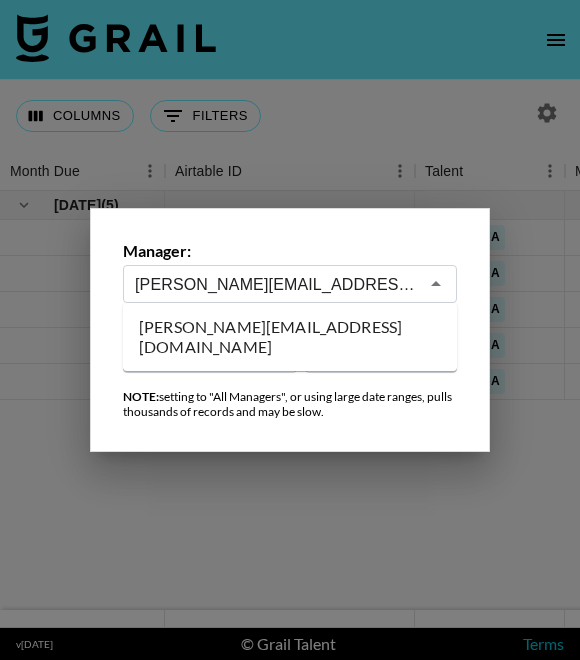 type on "khristine.abezar@grail-talent.com" 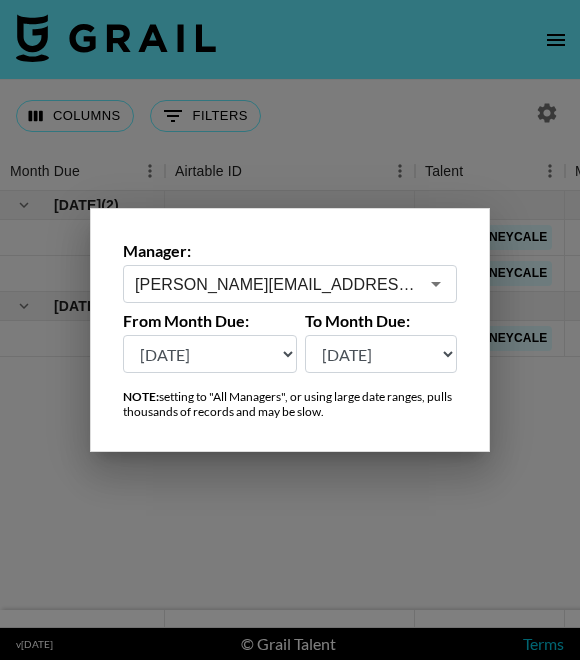 click at bounding box center [290, 330] 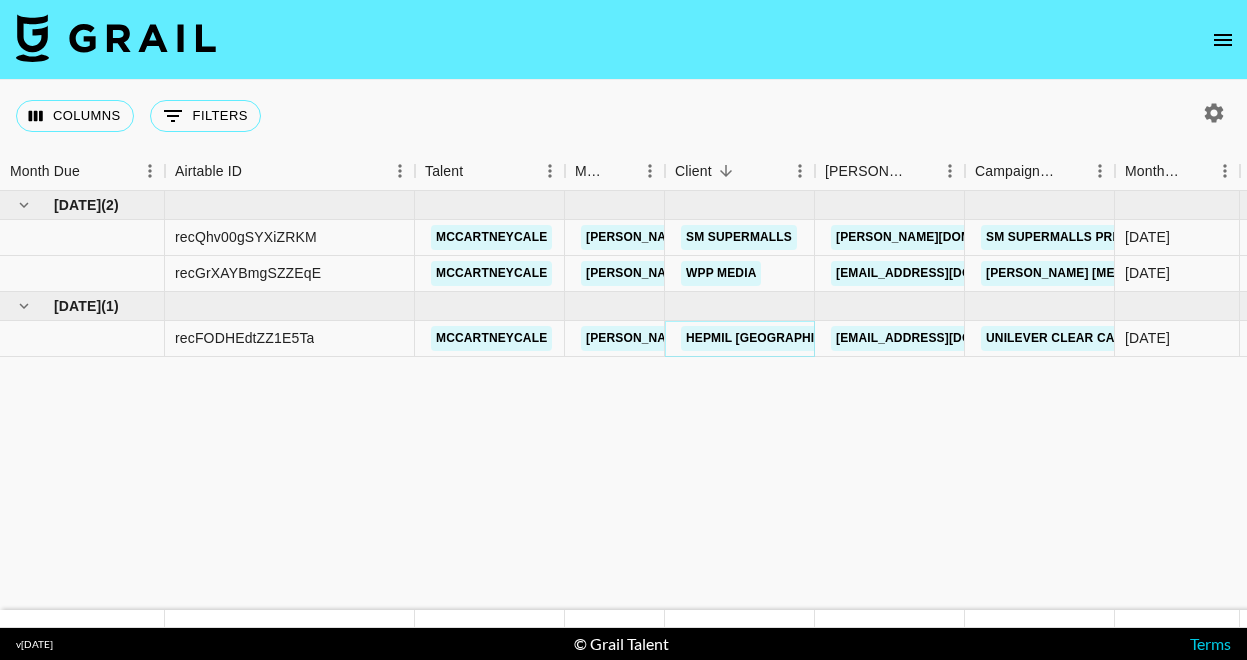 click on "Hepmil Philippines" at bounding box center [776, 338] 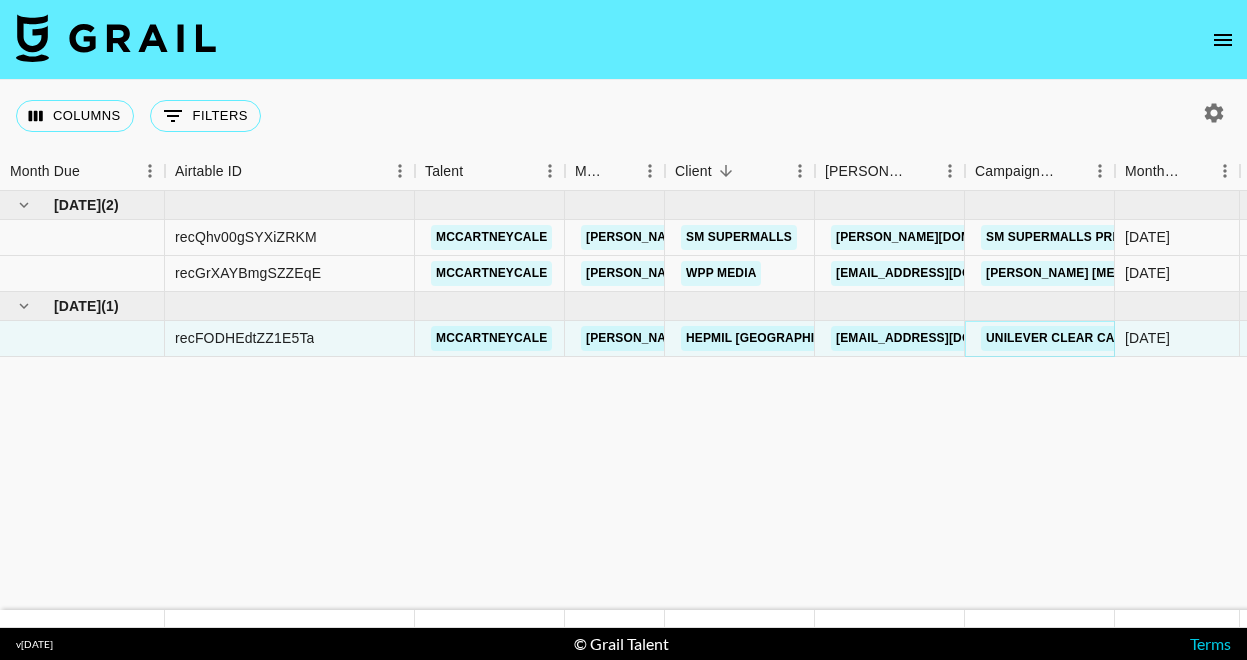 click on "Unilever Clear Campaign" at bounding box center [1074, 338] 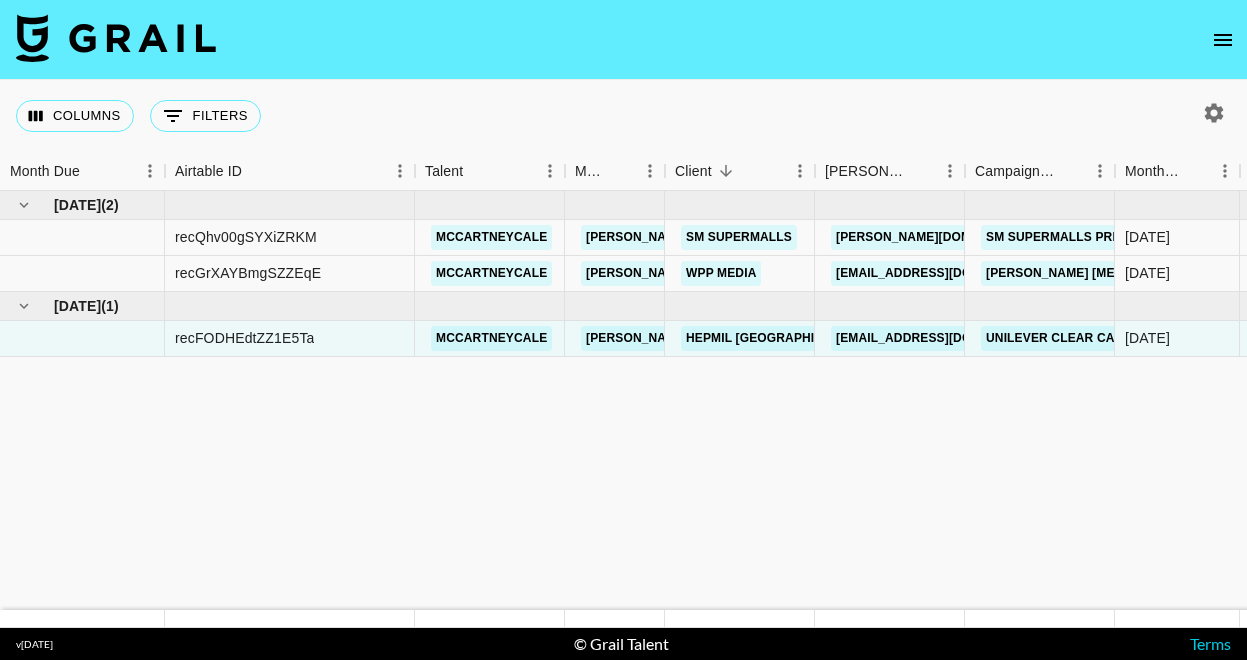 click at bounding box center (1210, 113) 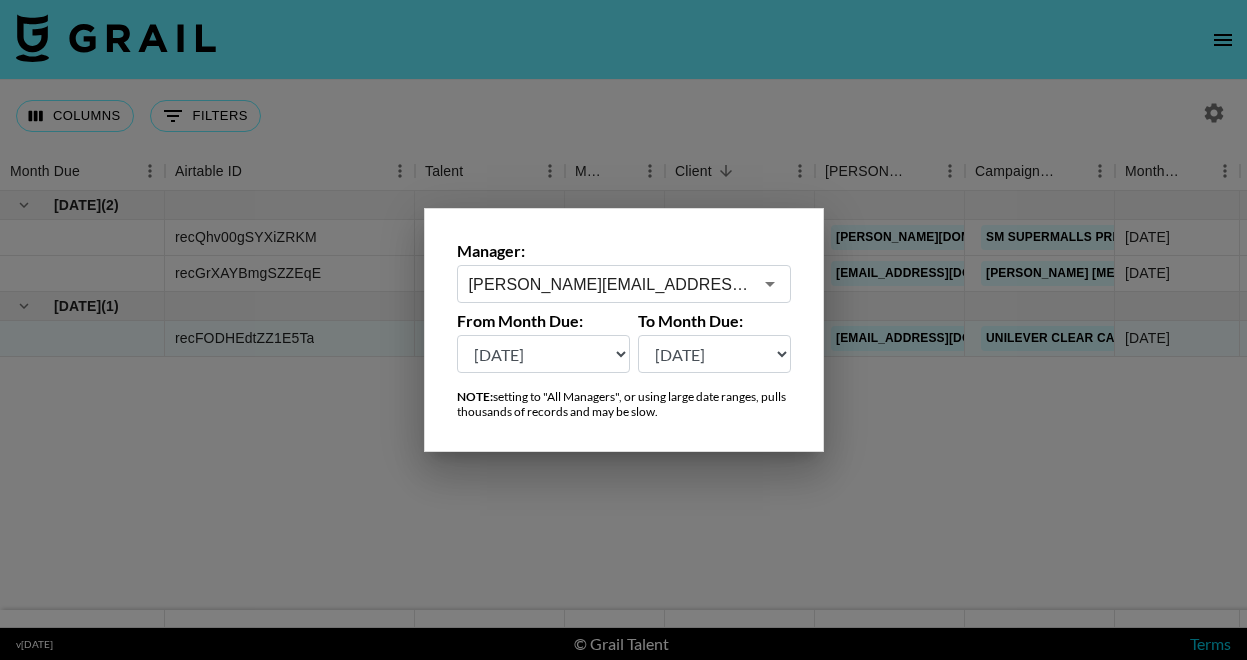 click on "khristine.abezar@grail-talent.com" at bounding box center (610, 284) 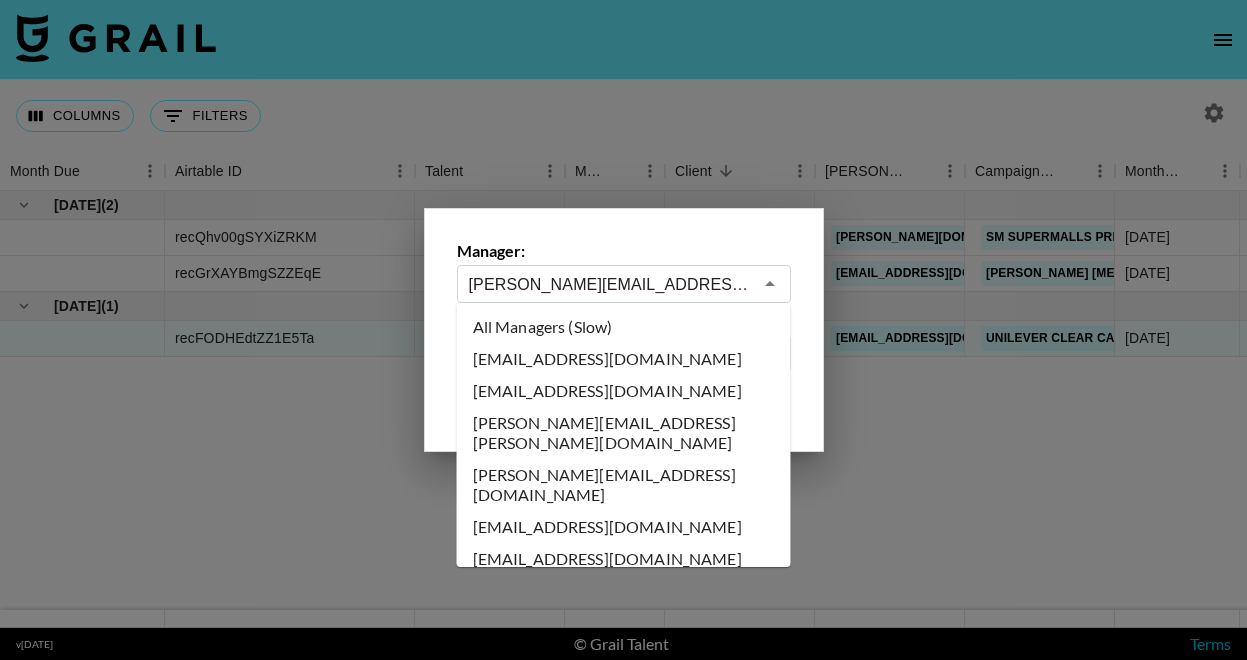 scroll, scrollTop: 5888, scrollLeft: 0, axis: vertical 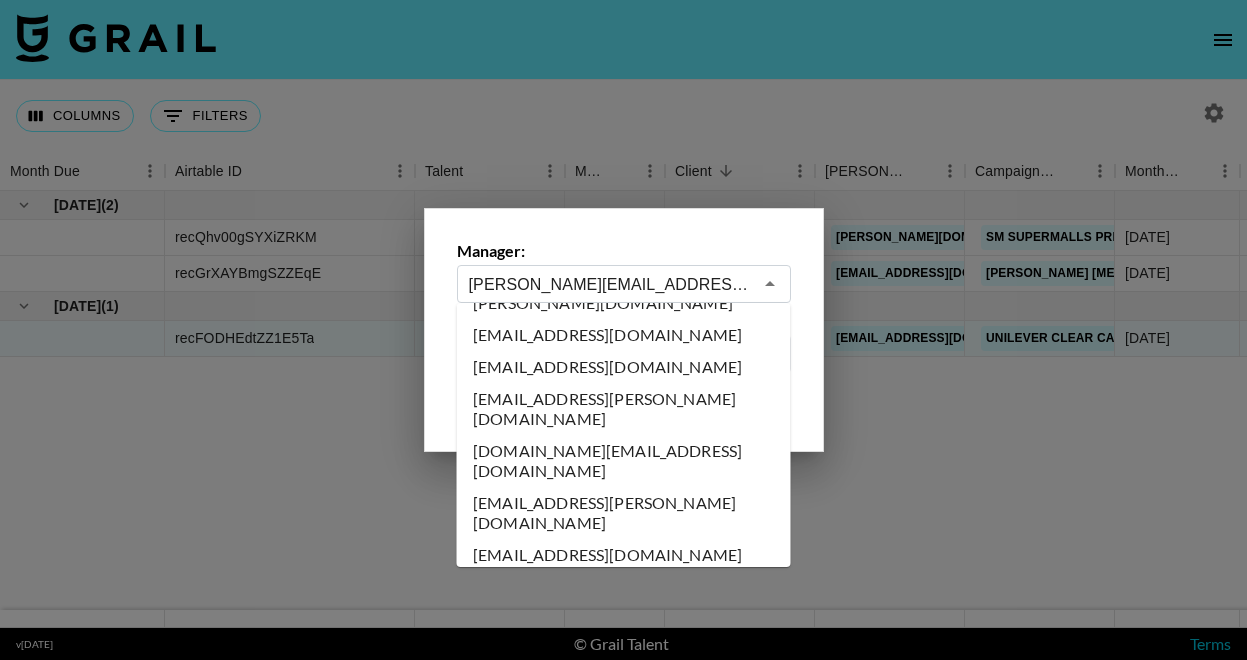 click on "khristine.abezar@grail-talent.com" at bounding box center (610, 284) 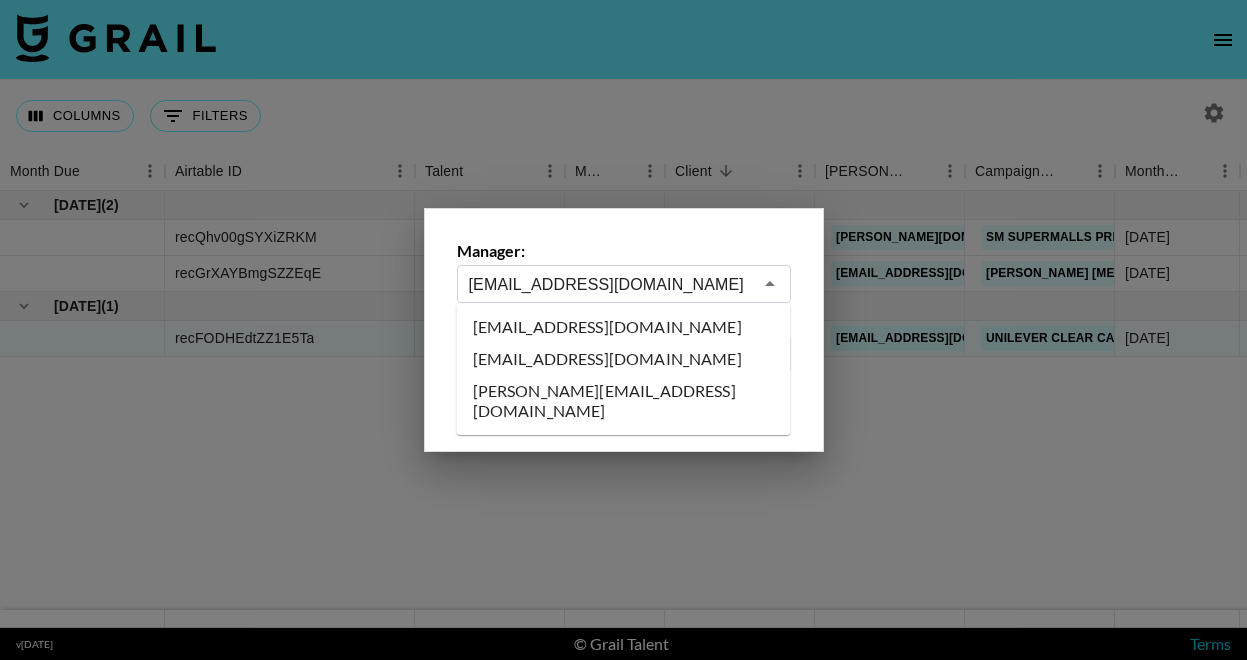 scroll, scrollTop: 0, scrollLeft: 0, axis: both 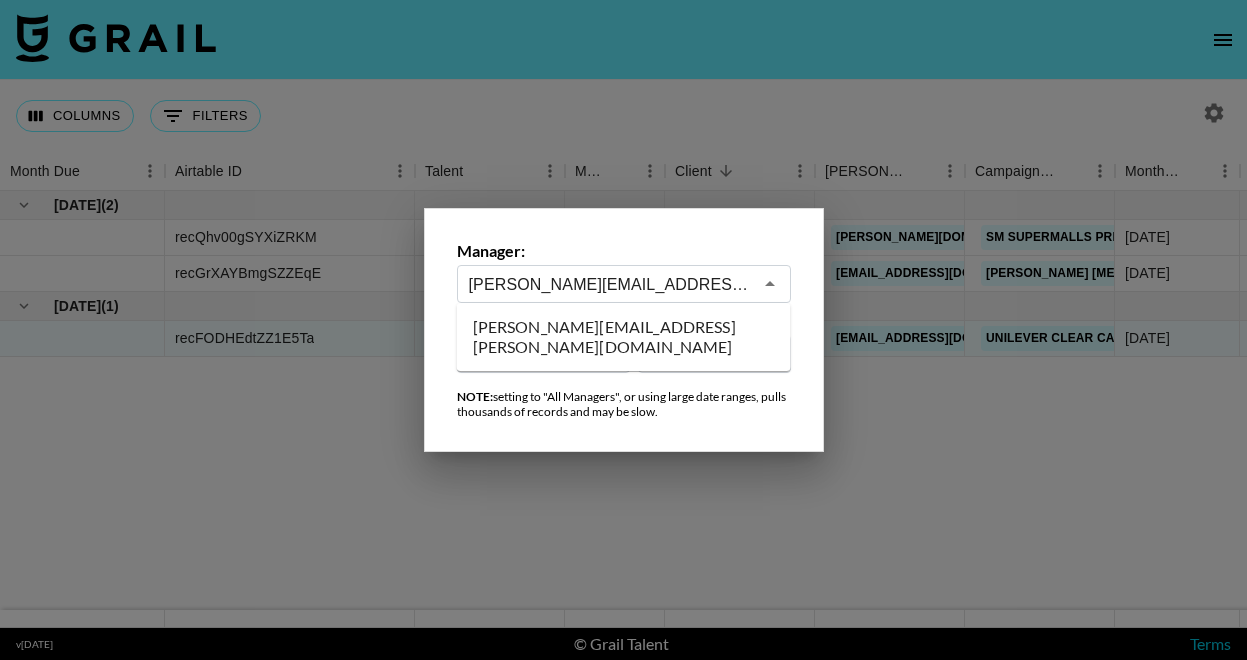 click on "diane.salazar@grail-talent.com" at bounding box center [624, 337] 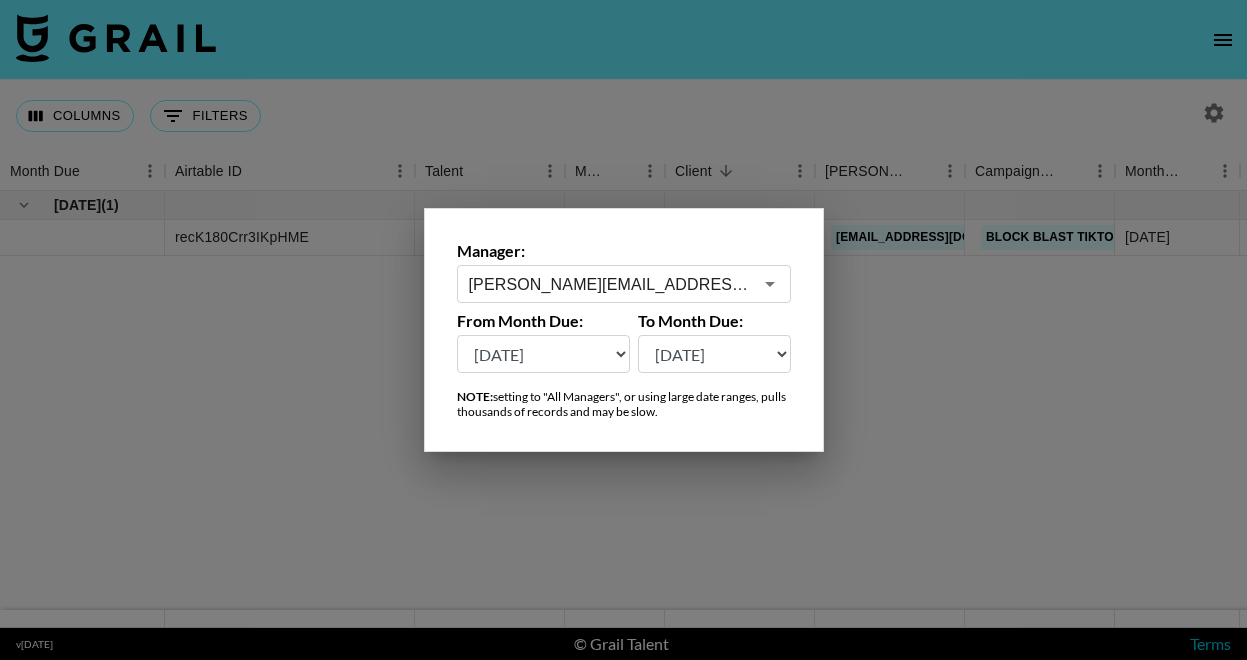 type on "diane.salazar@grail-talent.com" 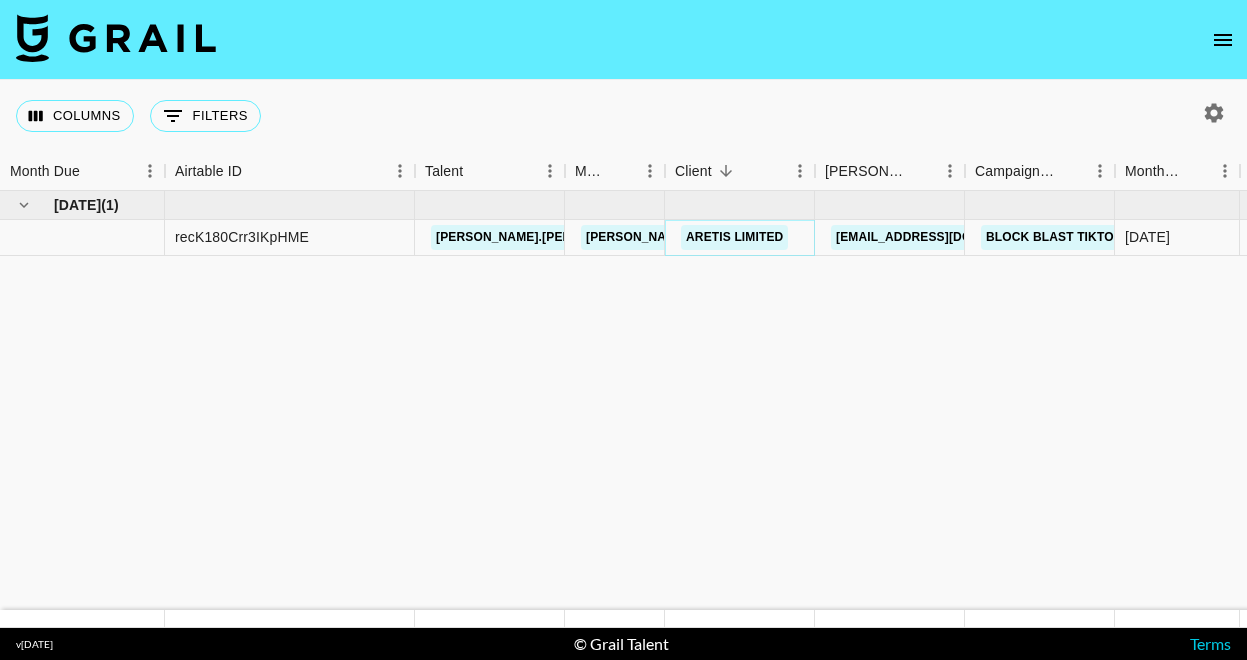 click on "ARETIS LIMITED" at bounding box center (734, 237) 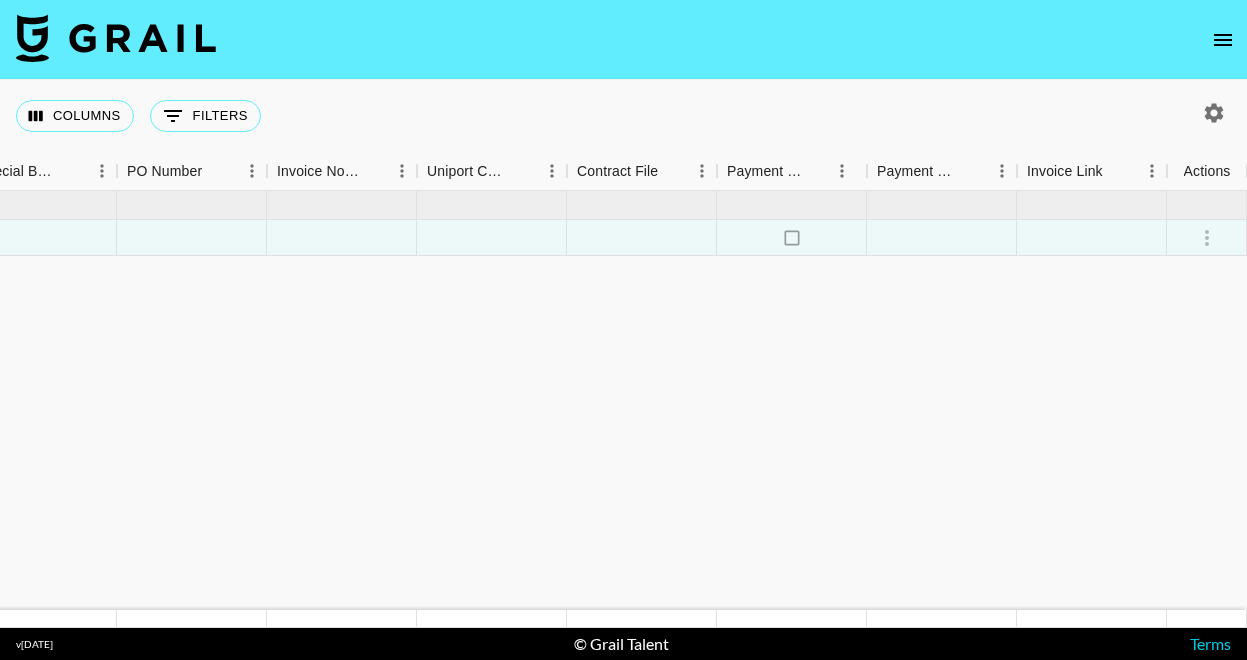 scroll, scrollTop: 0, scrollLeft: 0, axis: both 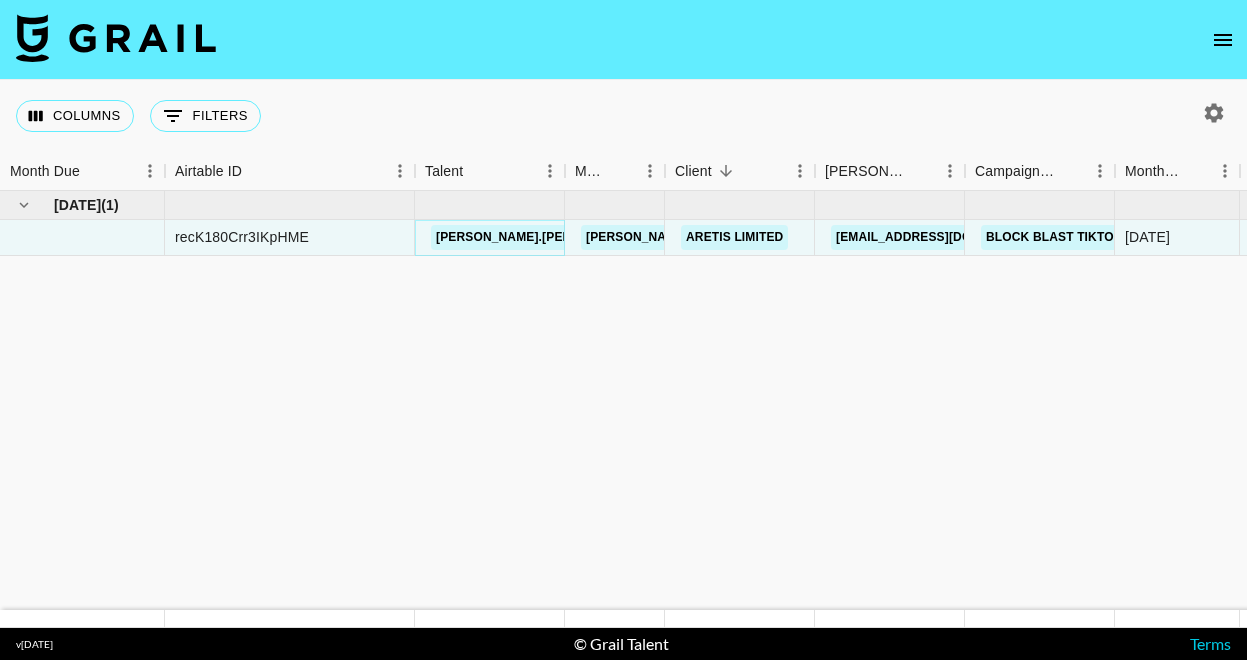 click on "jacob.cline.161" at bounding box center (552, 237) 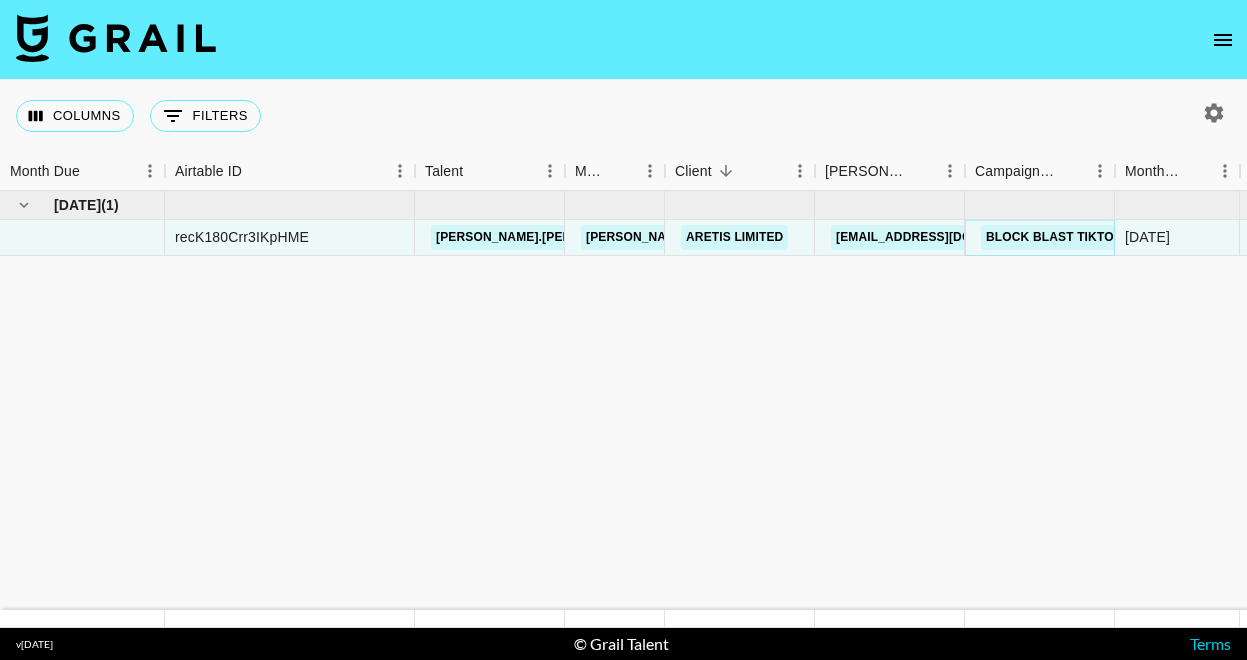 click on "Block Blast TikTok Promotion" at bounding box center (1093, 237) 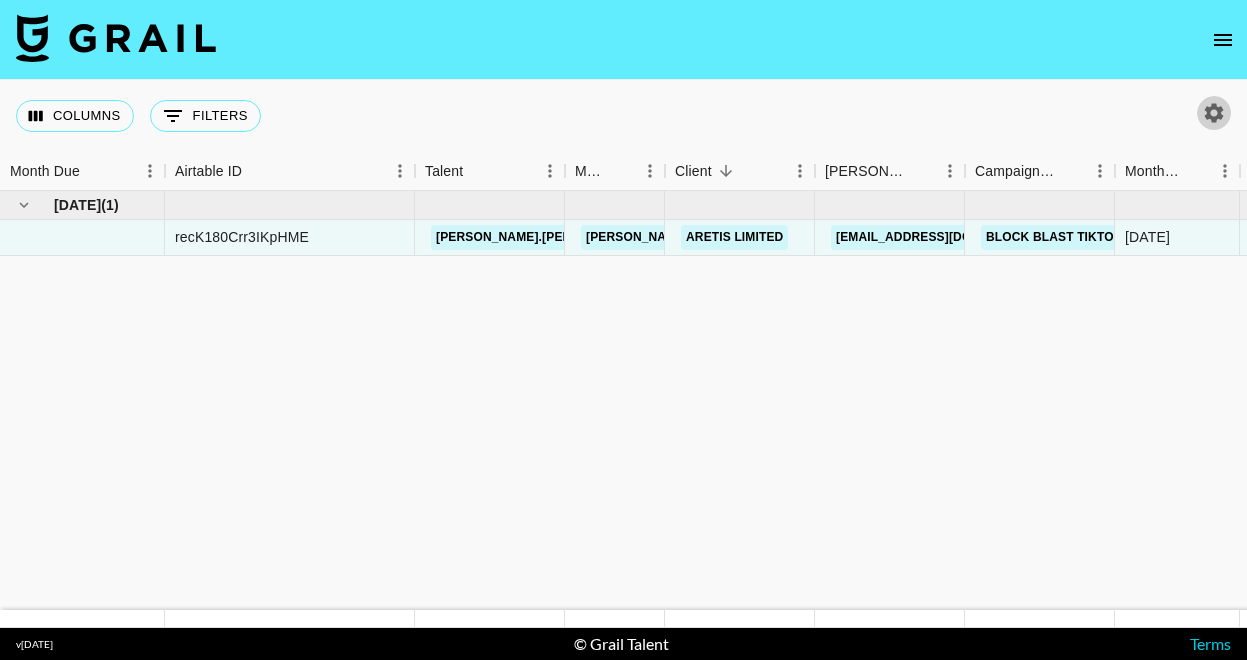 click 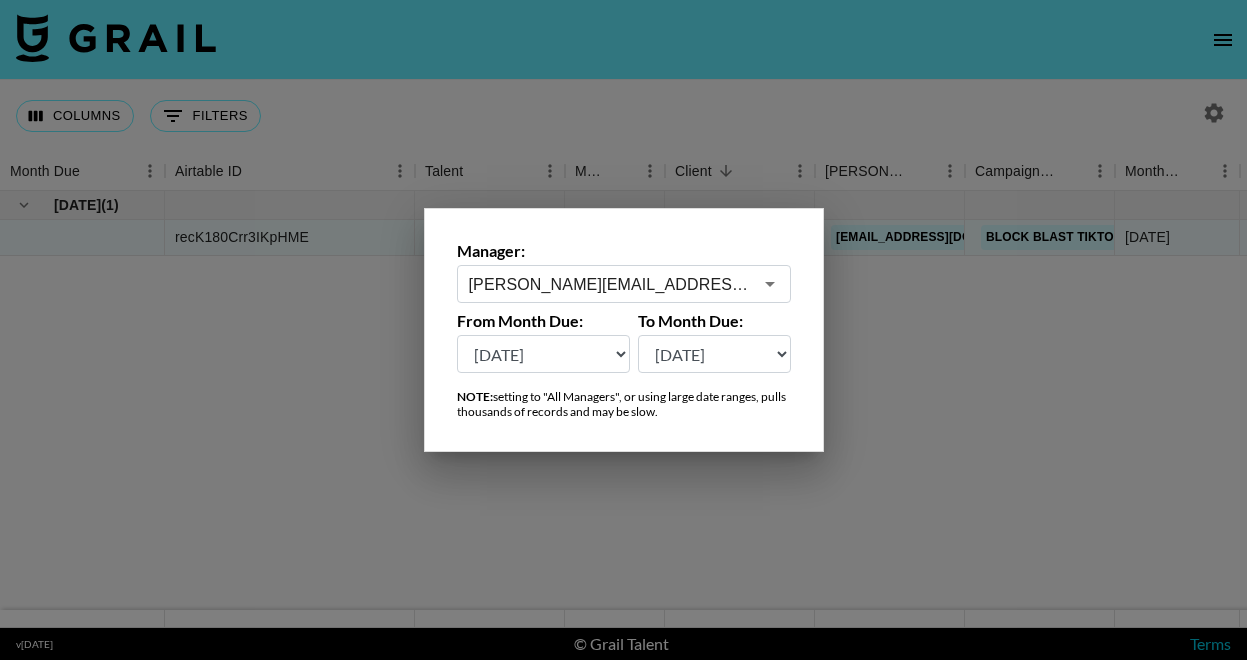 click on "diane.salazar@grail-talent.com" at bounding box center [610, 284] 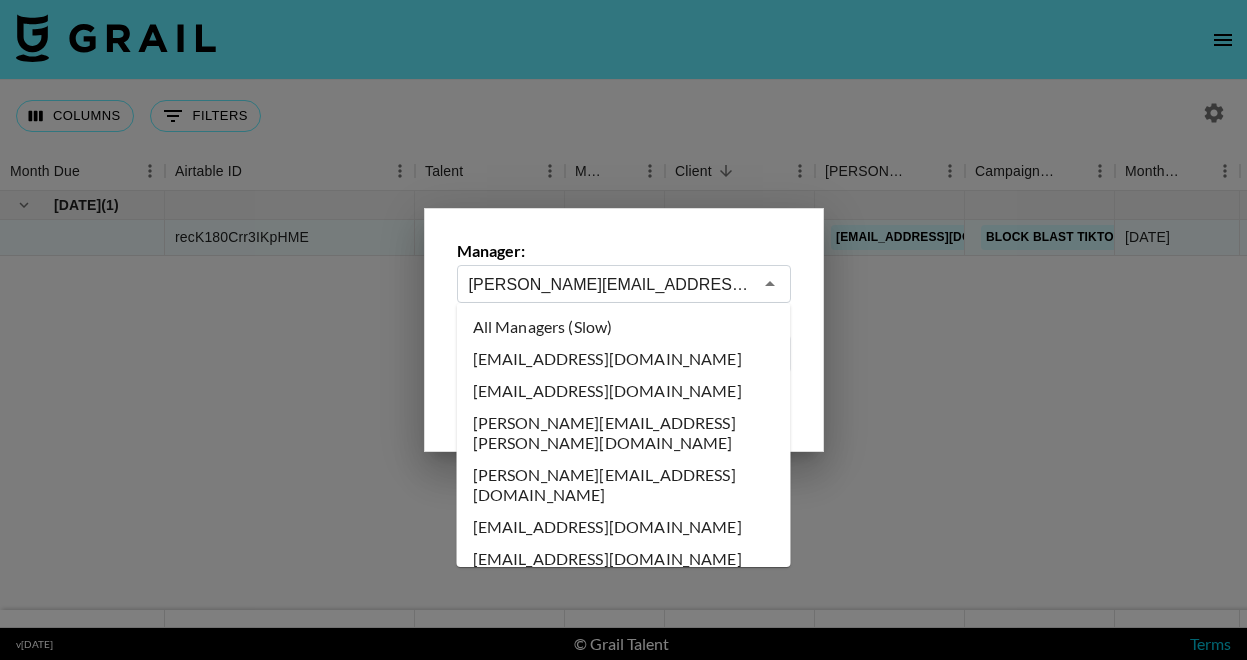 click on "diane.salazar@grail-talent.com" at bounding box center [610, 284] 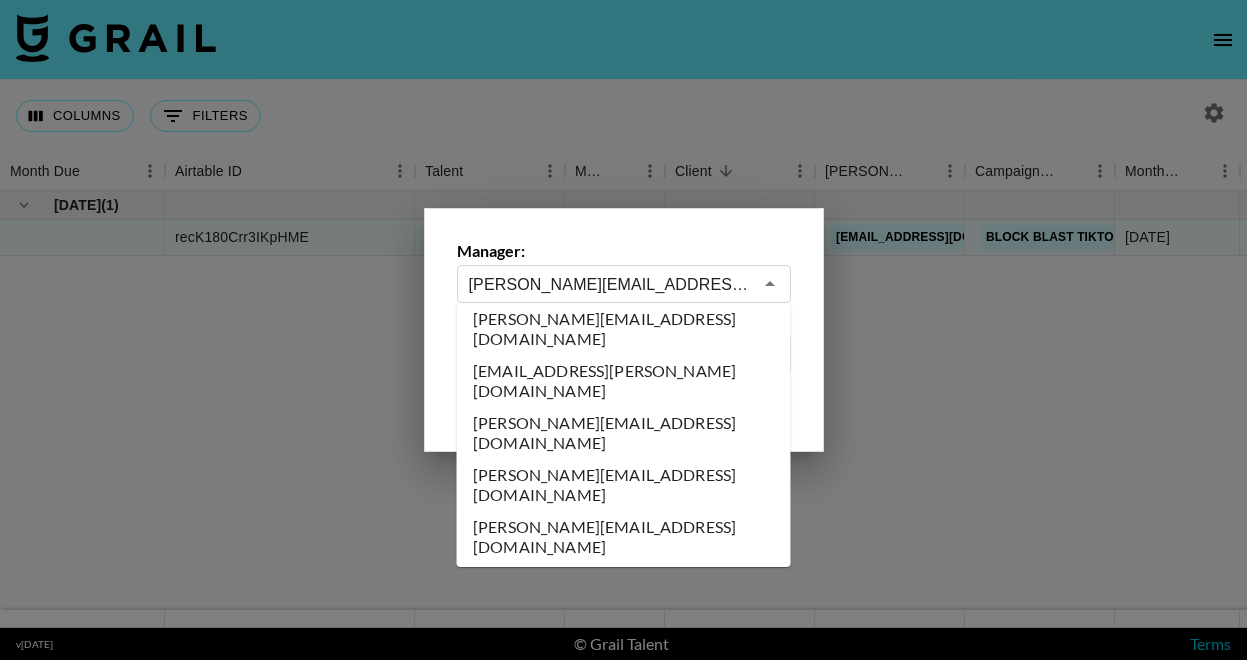 click on "diane.salazar@grail-talent.com" at bounding box center [610, 284] 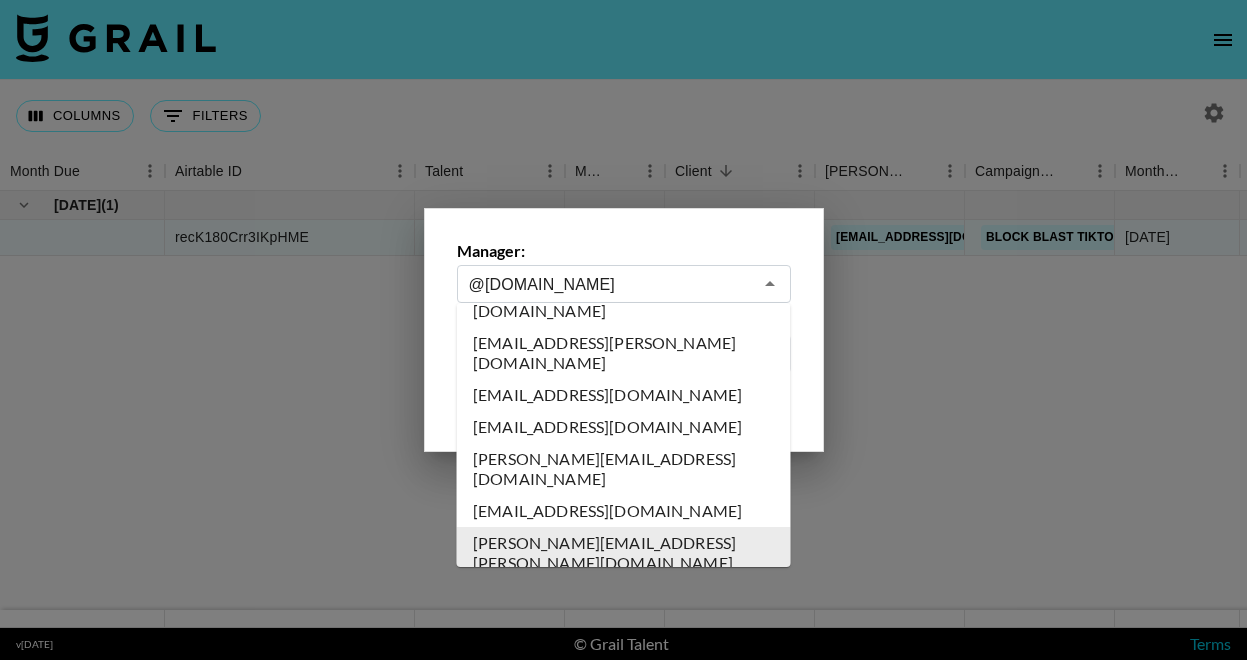 scroll, scrollTop: 2592, scrollLeft: 0, axis: vertical 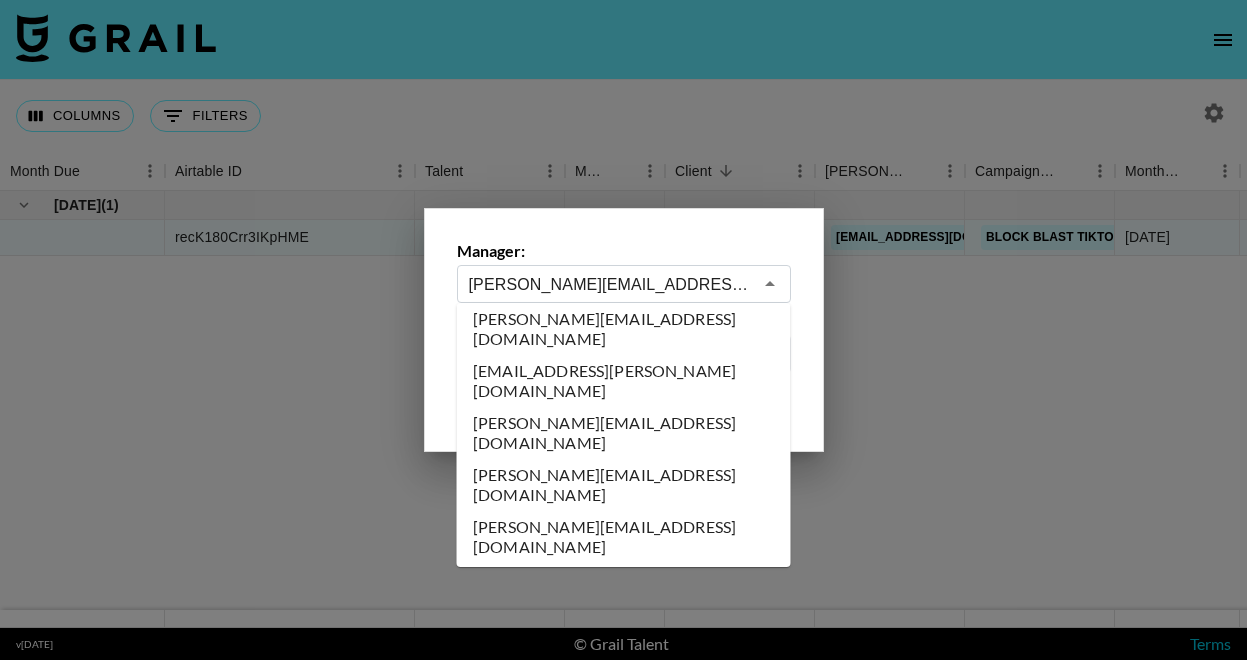 drag, startPoint x: 563, startPoint y: 287, endPoint x: 430, endPoint y: 276, distance: 133.45412 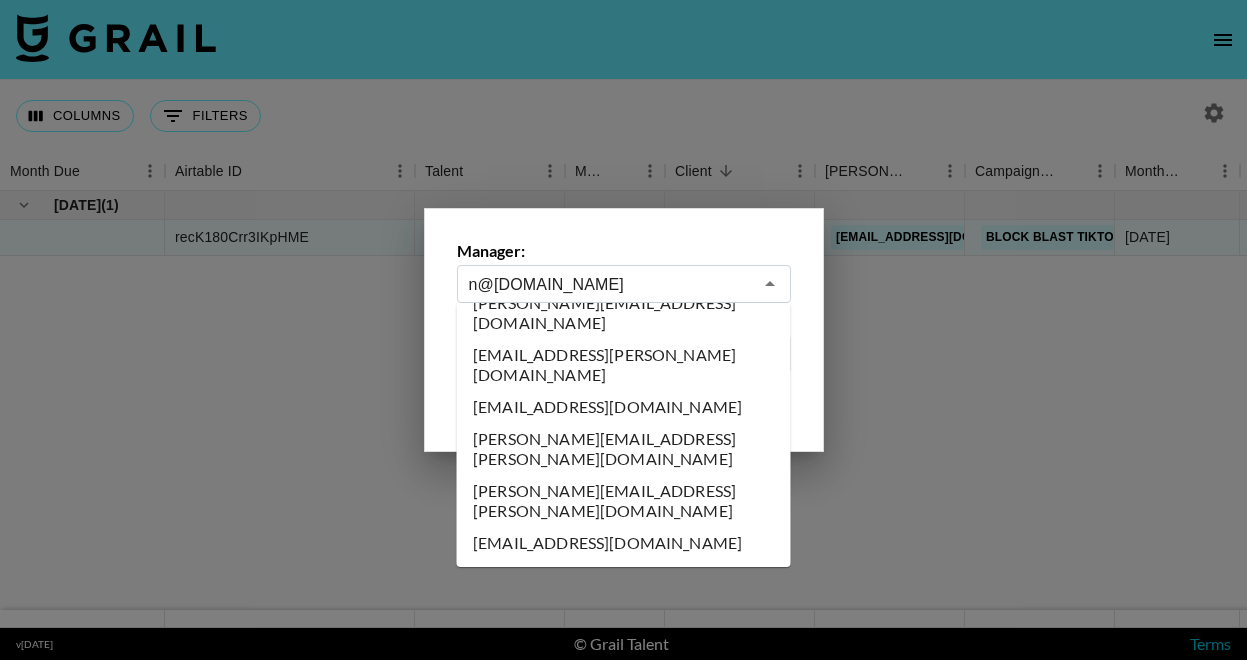 scroll, scrollTop: 0, scrollLeft: 0, axis: both 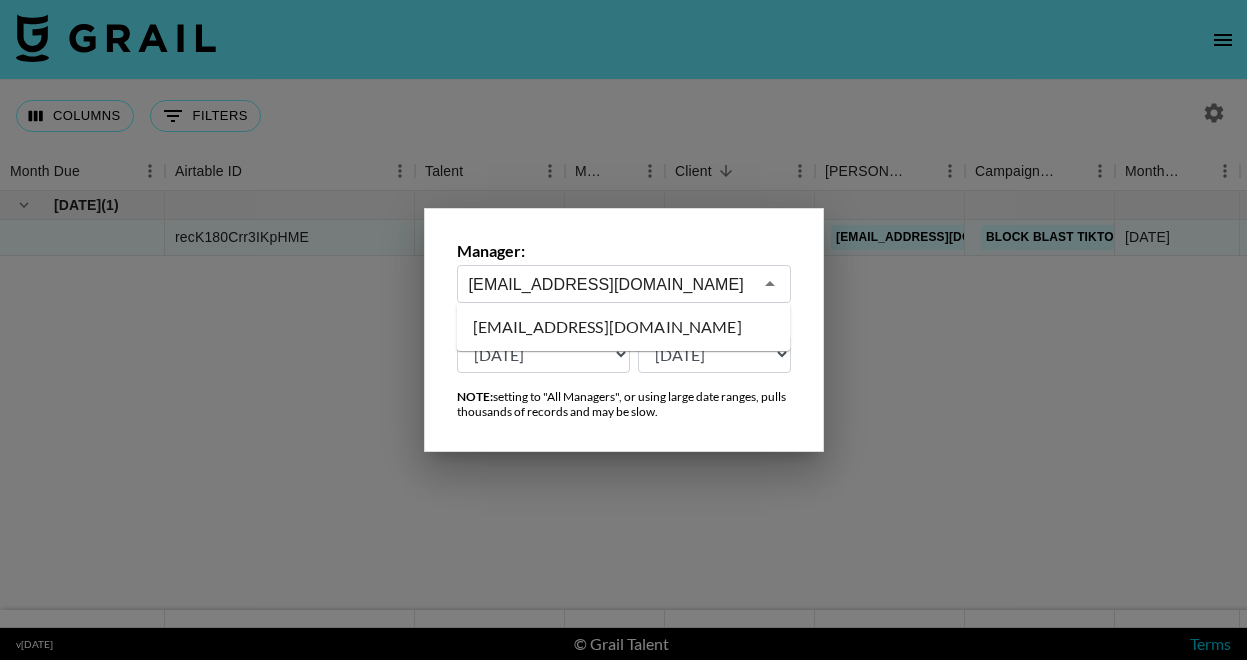 click on "neilc@grail-talent.com" at bounding box center [624, 327] 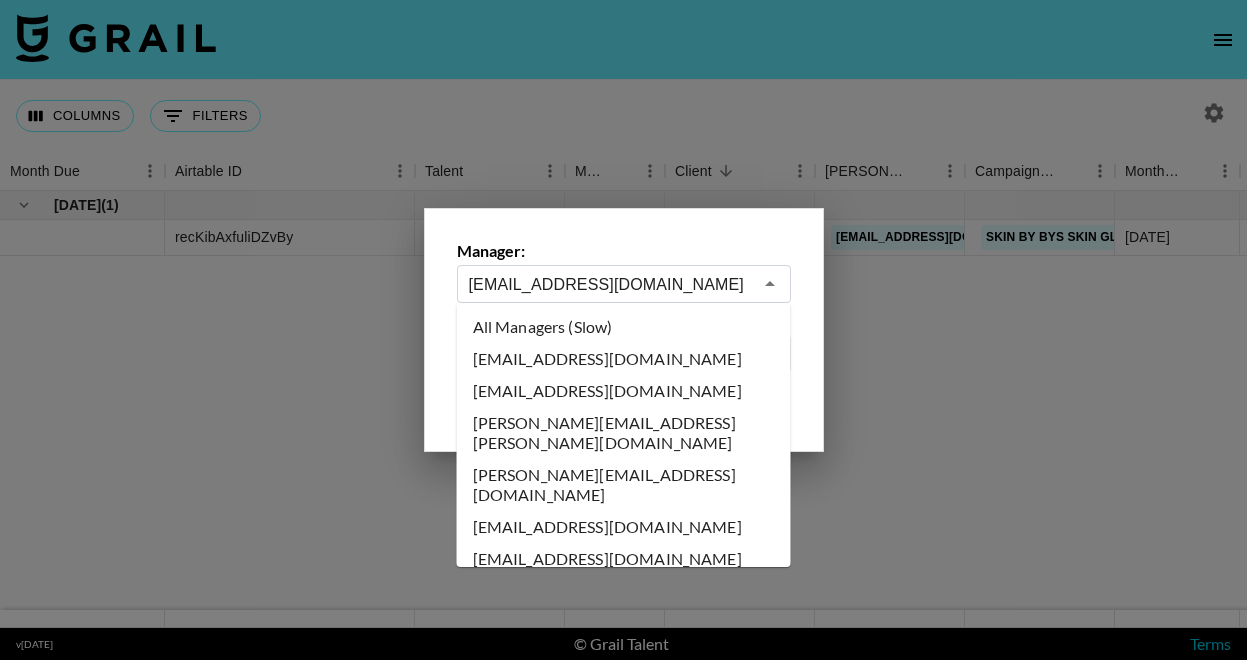 drag, startPoint x: 499, startPoint y: 282, endPoint x: 426, endPoint y: 274, distance: 73.43705 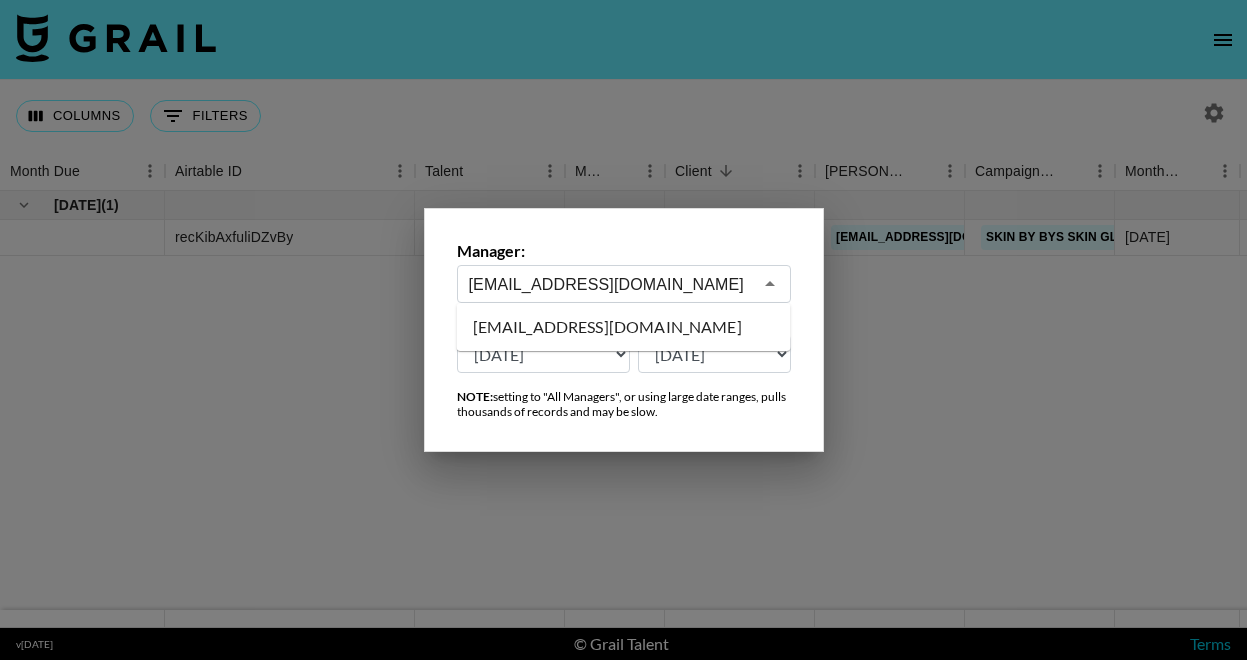 scroll, scrollTop: 0, scrollLeft: 0, axis: both 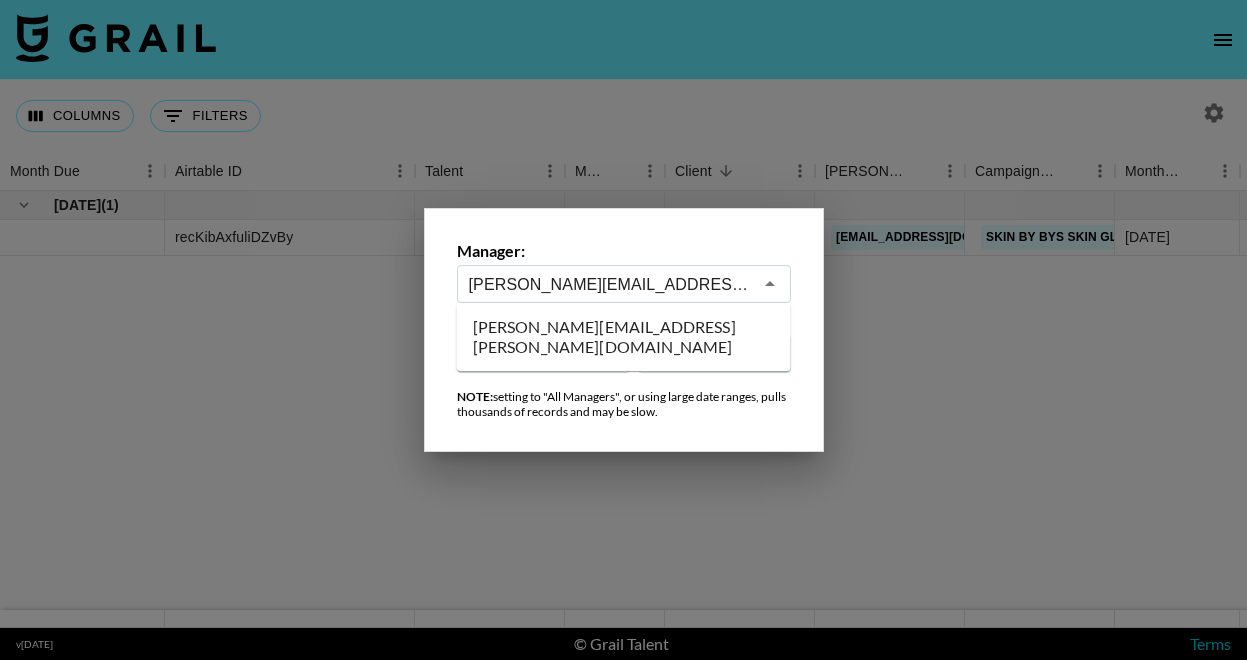 type on "alicha.palmer@grail-talent.com" 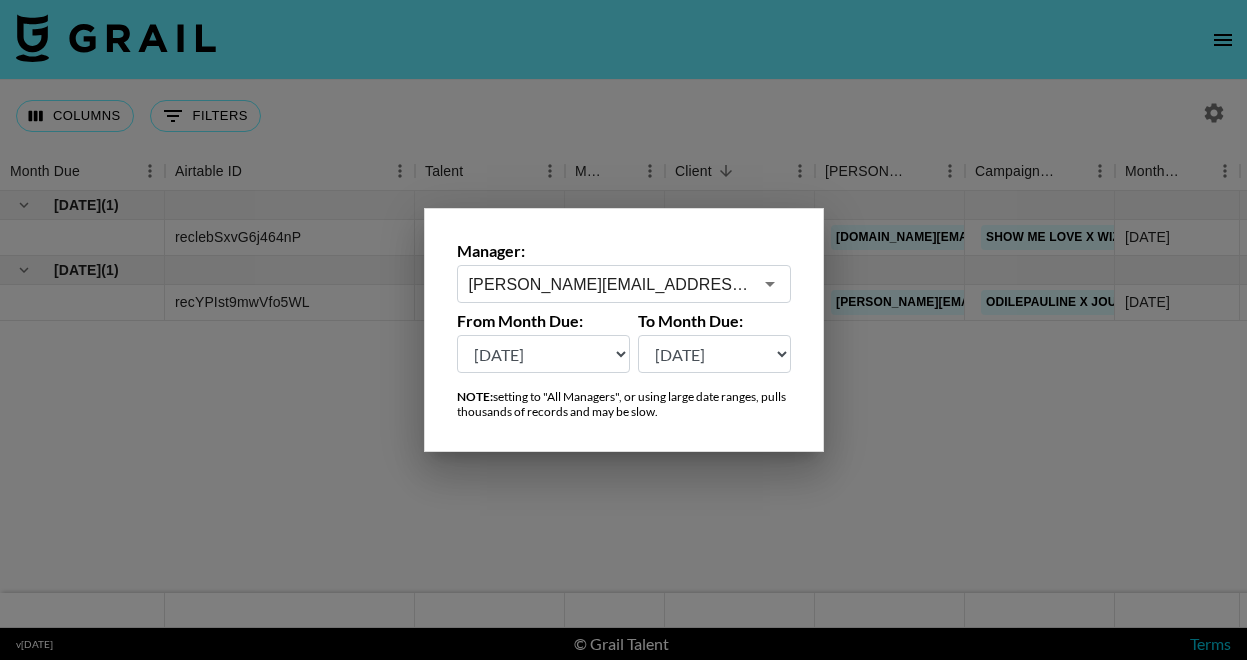 click at bounding box center [623, 330] 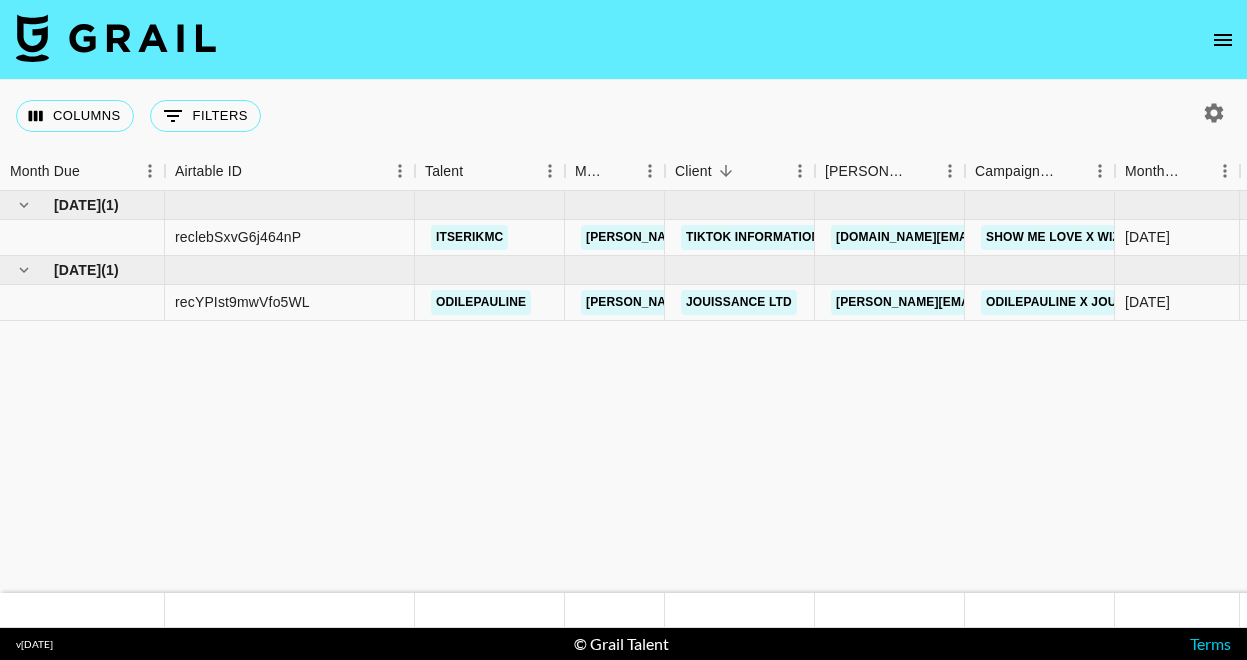click 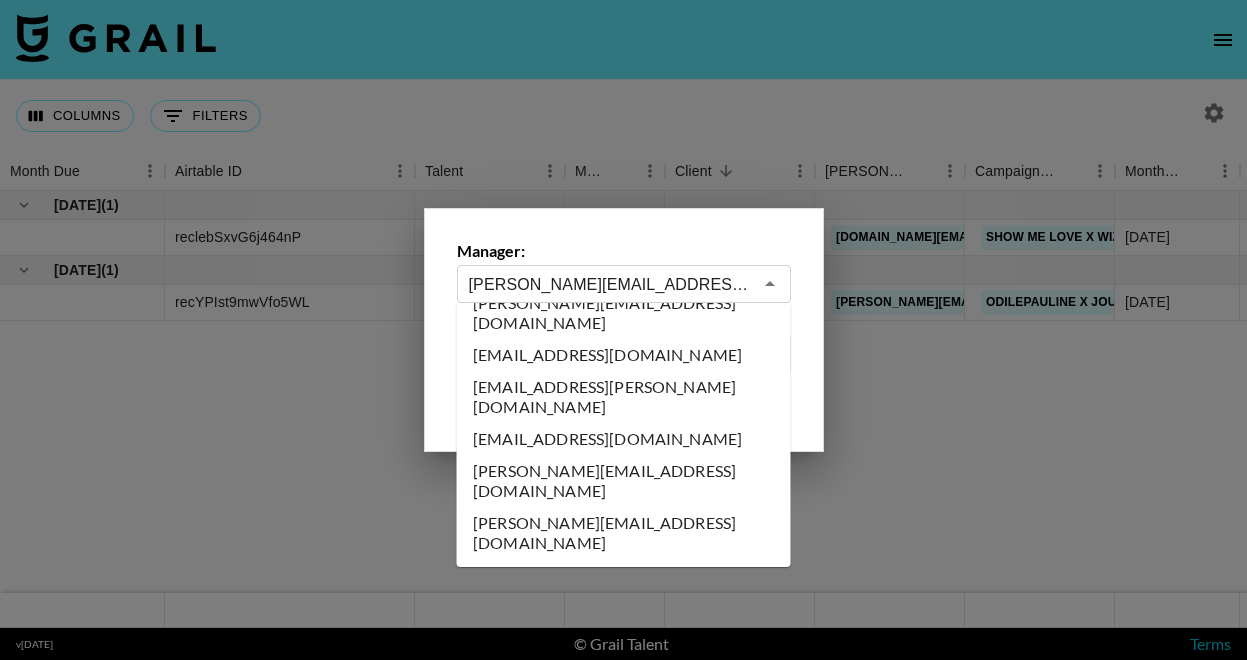 drag, startPoint x: 562, startPoint y: 285, endPoint x: 383, endPoint y: 272, distance: 179.47145 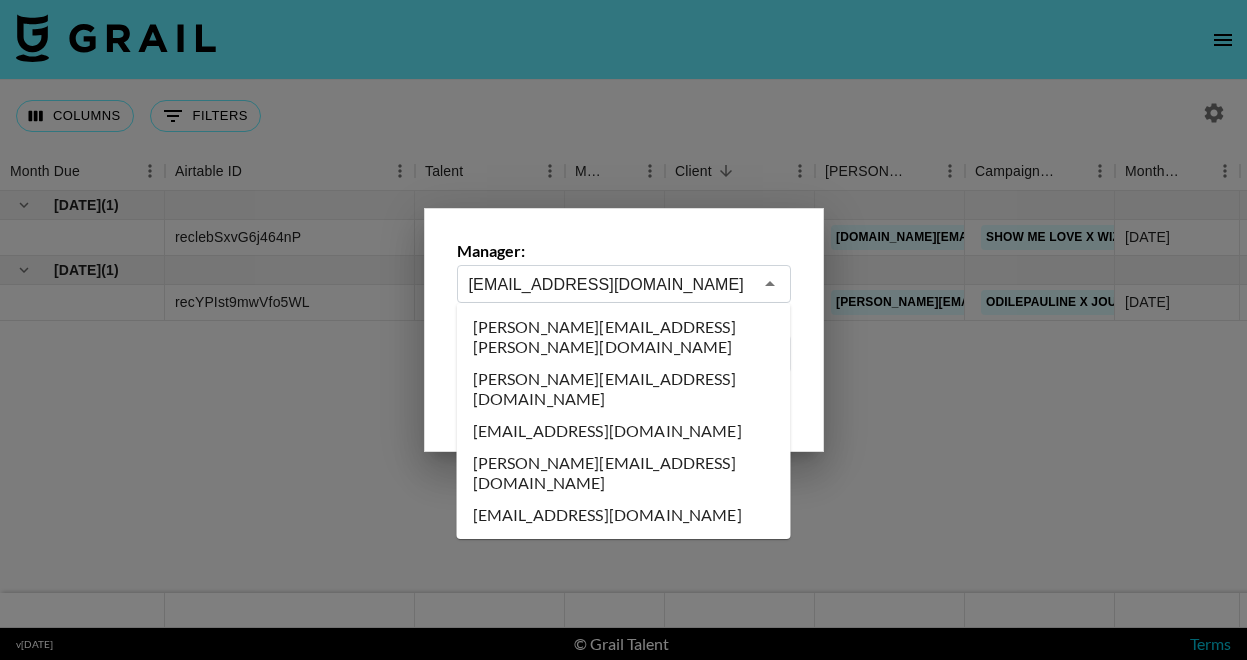 scroll, scrollTop: 0, scrollLeft: 0, axis: both 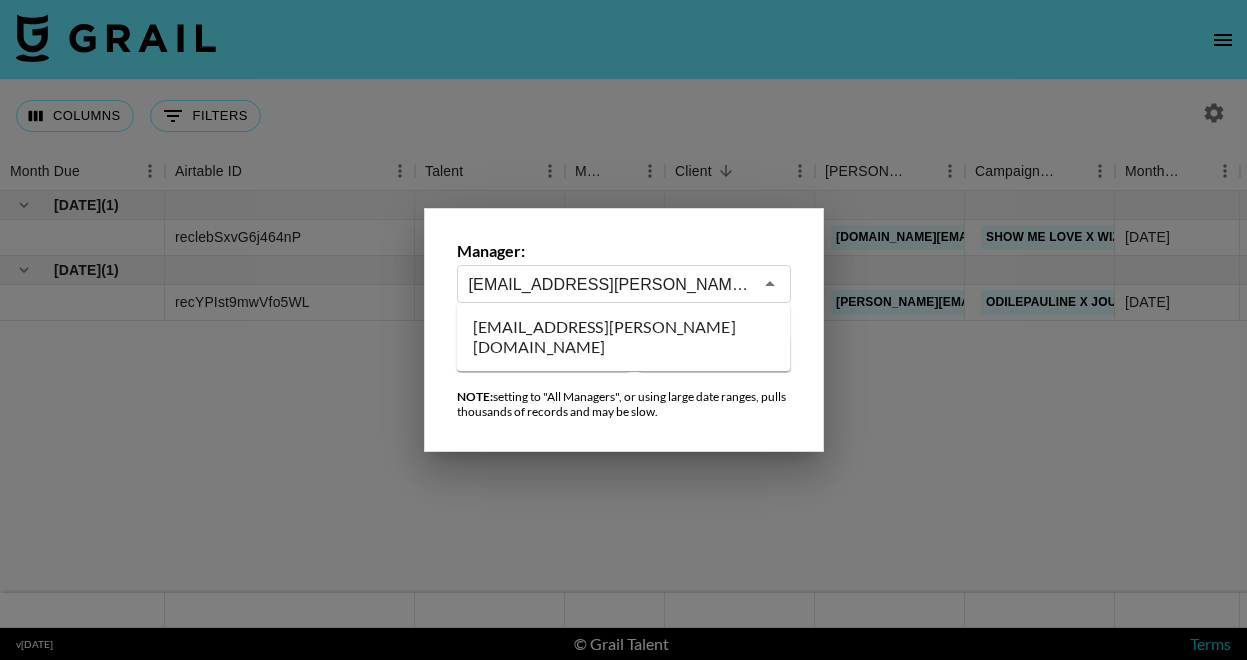 click on "kerstine.ann@grail-talent.com" at bounding box center (624, 337) 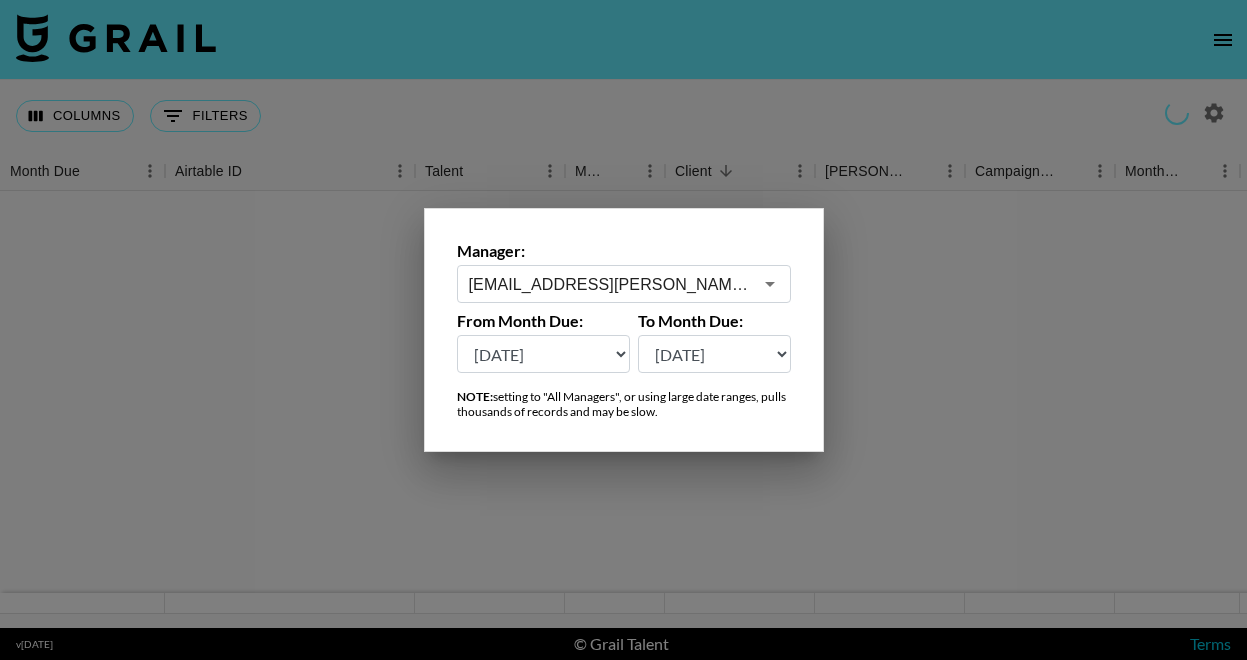 type on "kerstine.ann@grail-talent.com" 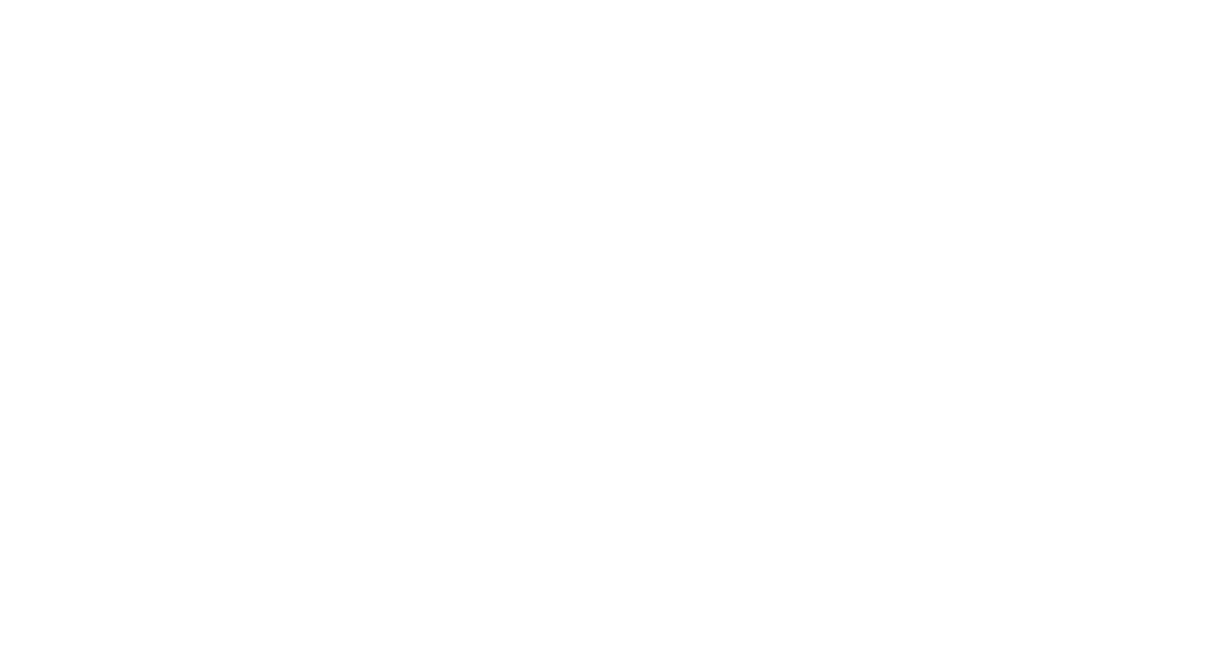 scroll, scrollTop: 0, scrollLeft: 0, axis: both 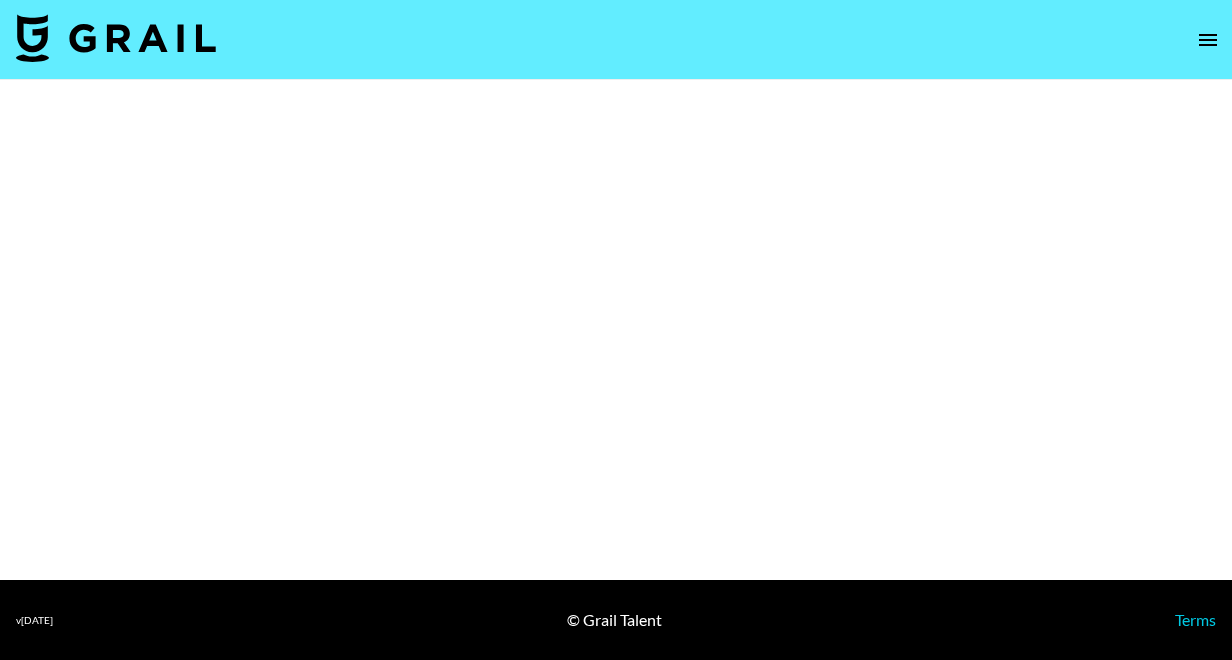 select on "Brand" 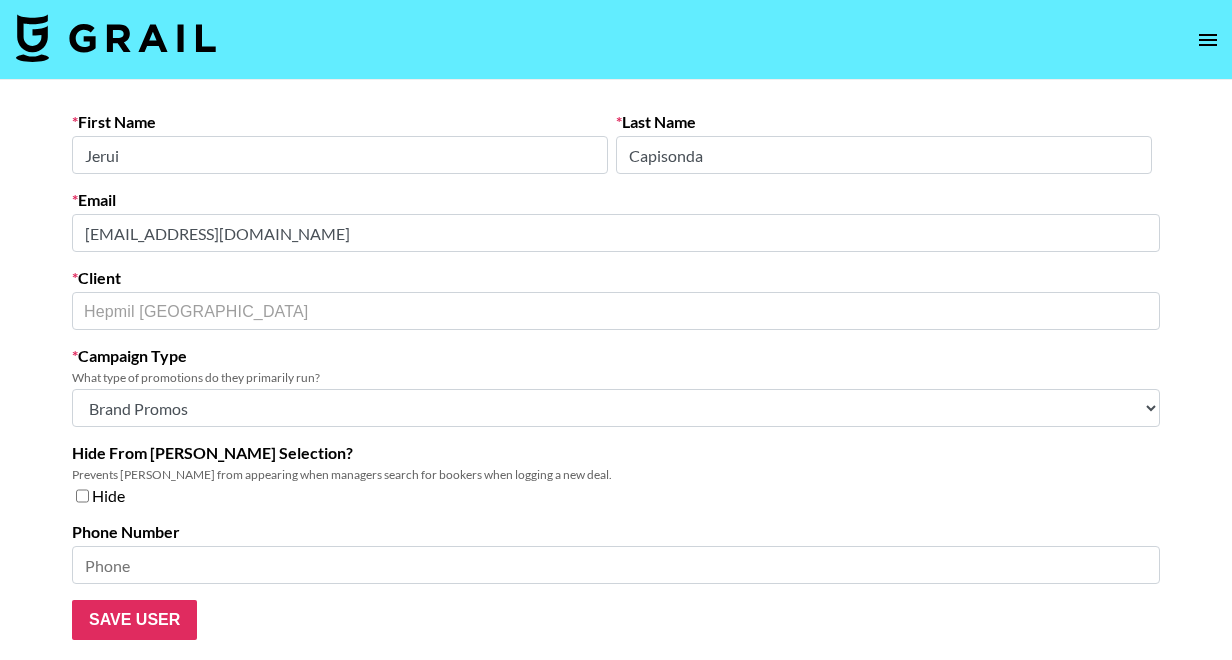 type on "Hepmil Philippines" 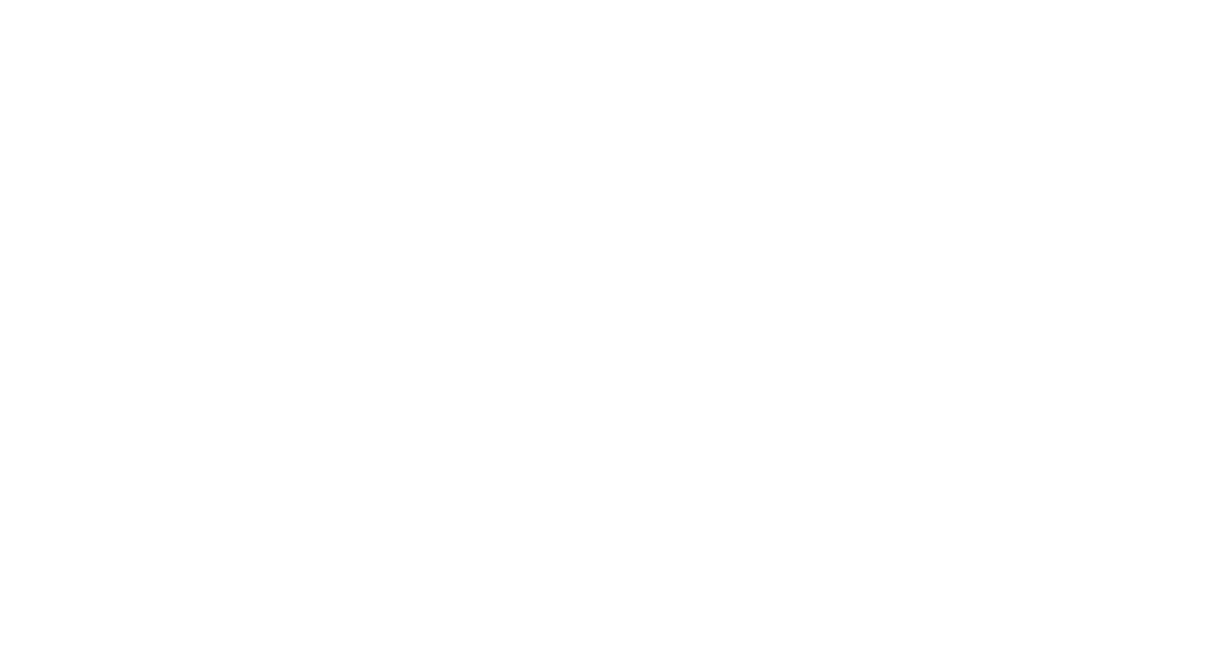 scroll, scrollTop: 0, scrollLeft: 0, axis: both 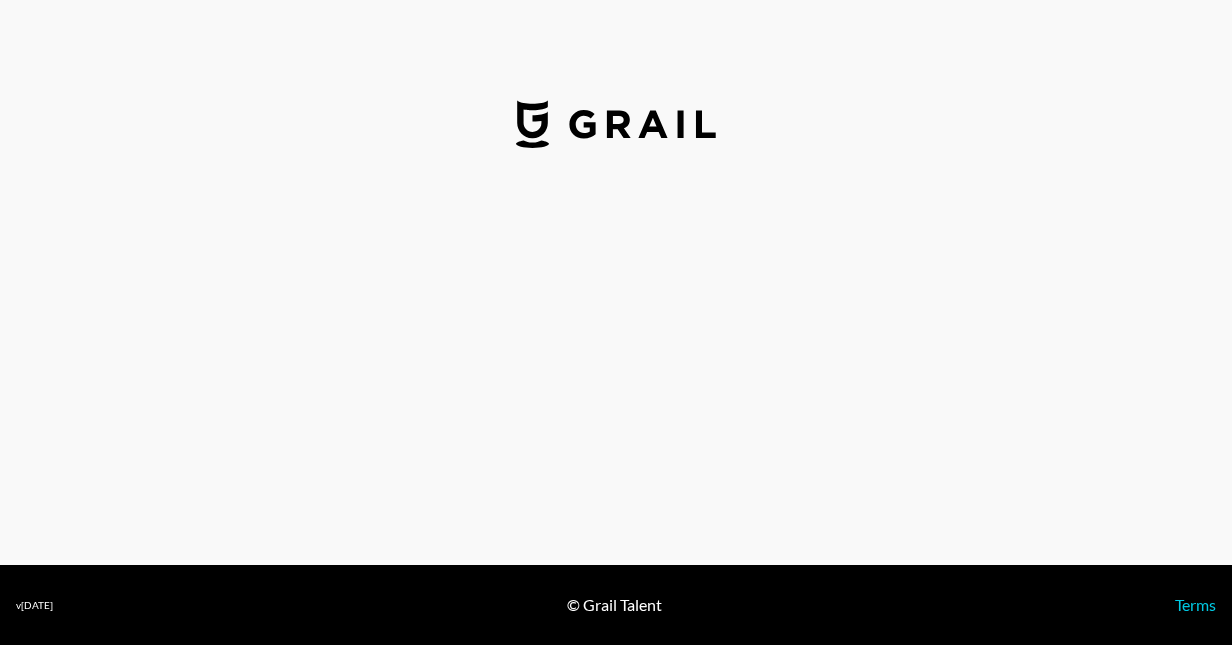select on "USD" 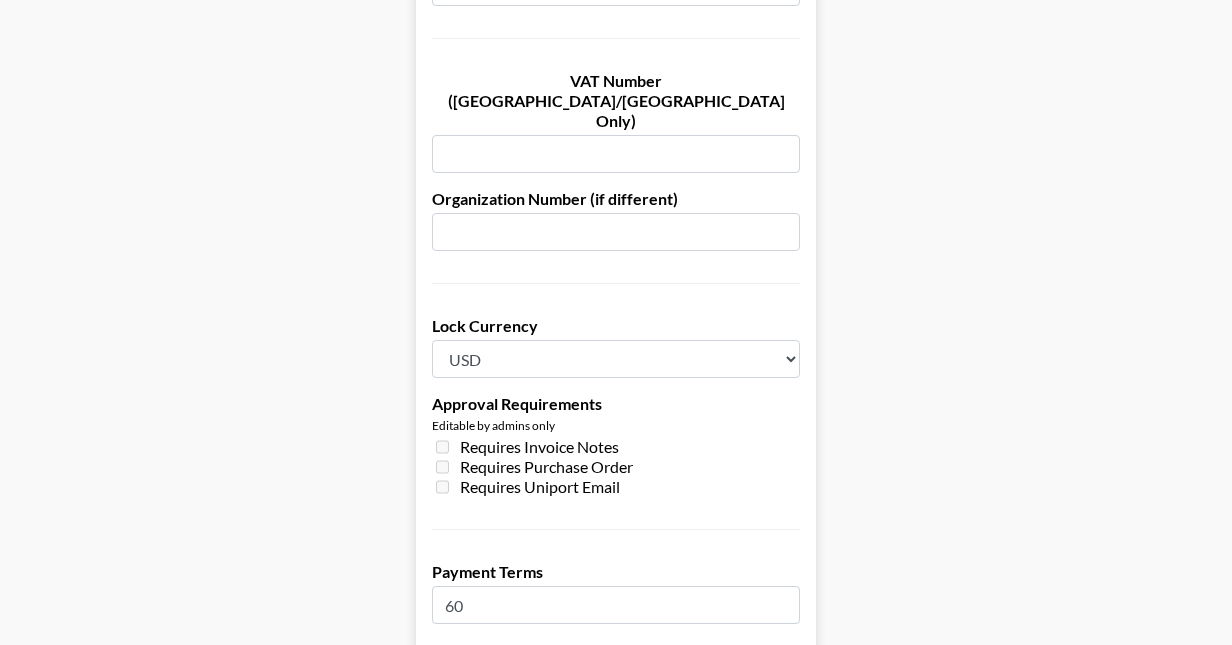 scroll, scrollTop: 1645, scrollLeft: 0, axis: vertical 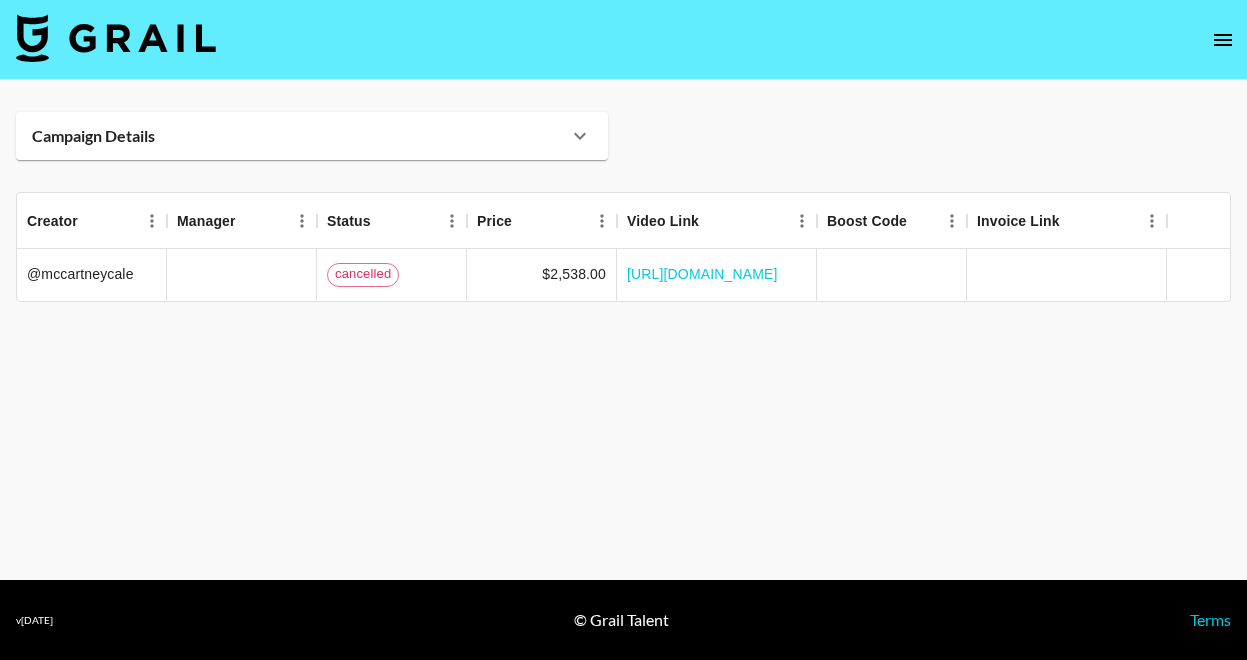 click on "Campaign Details" at bounding box center (312, 136) 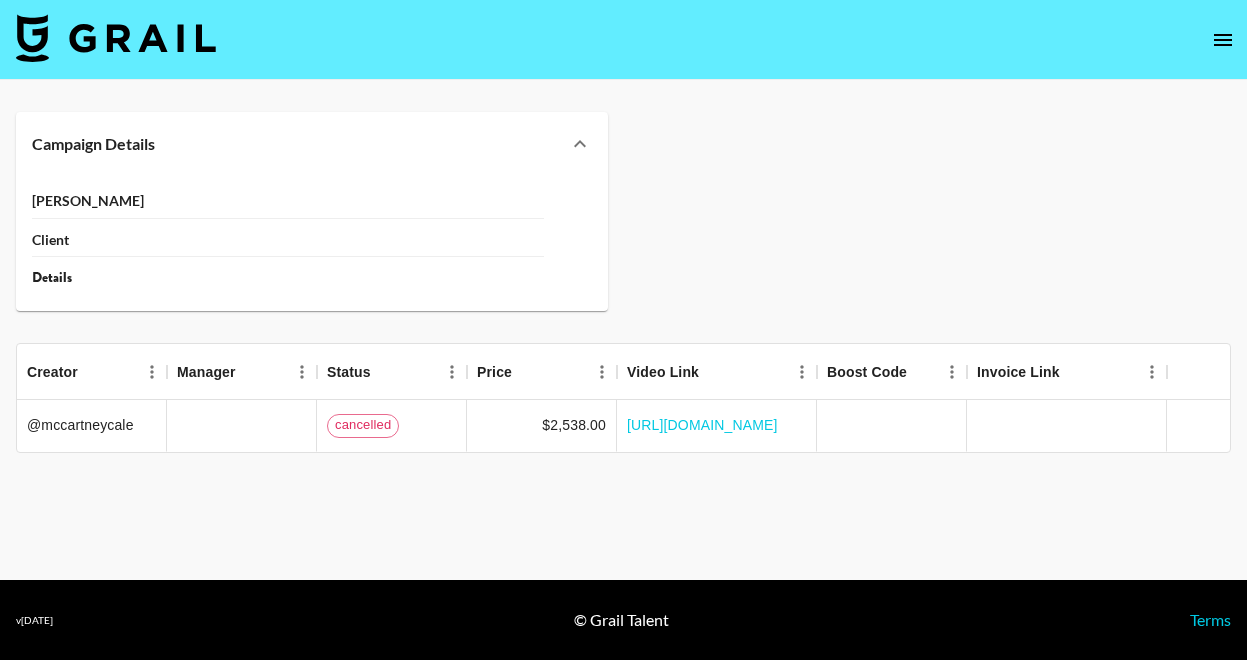 click on "Campaign Details" at bounding box center [312, 144] 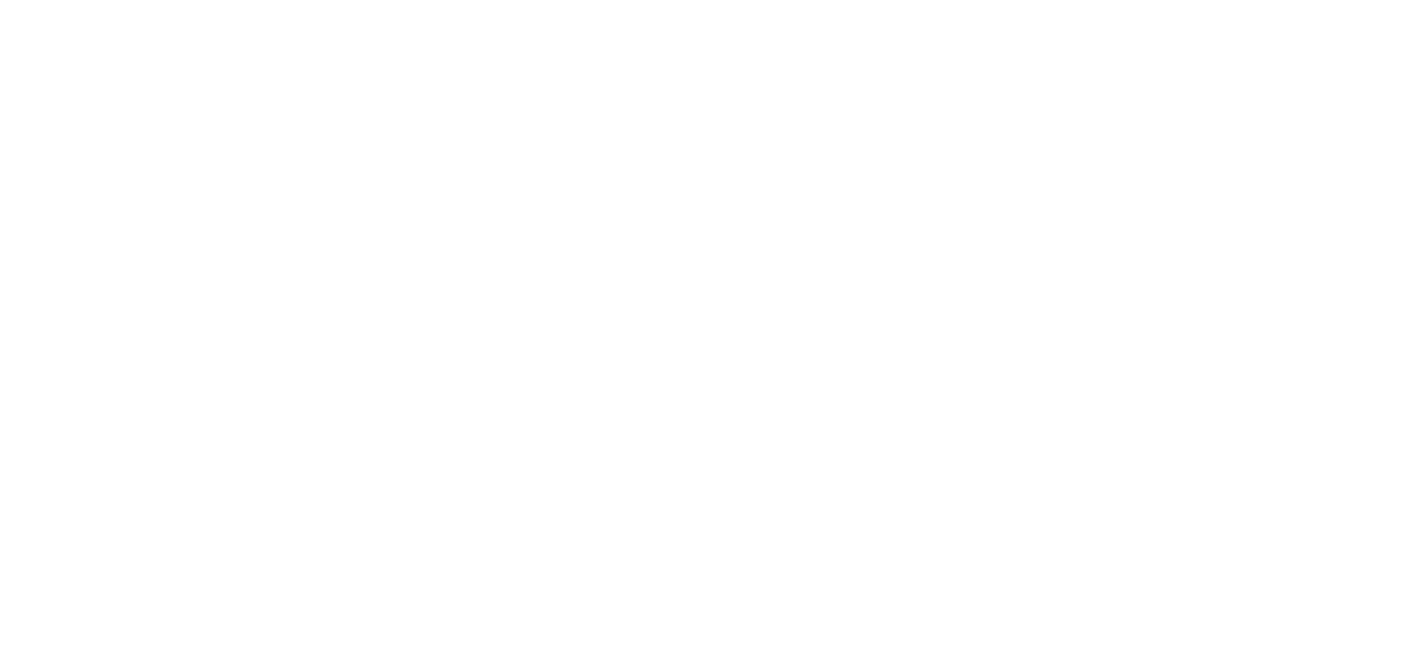 scroll, scrollTop: 0, scrollLeft: 0, axis: both 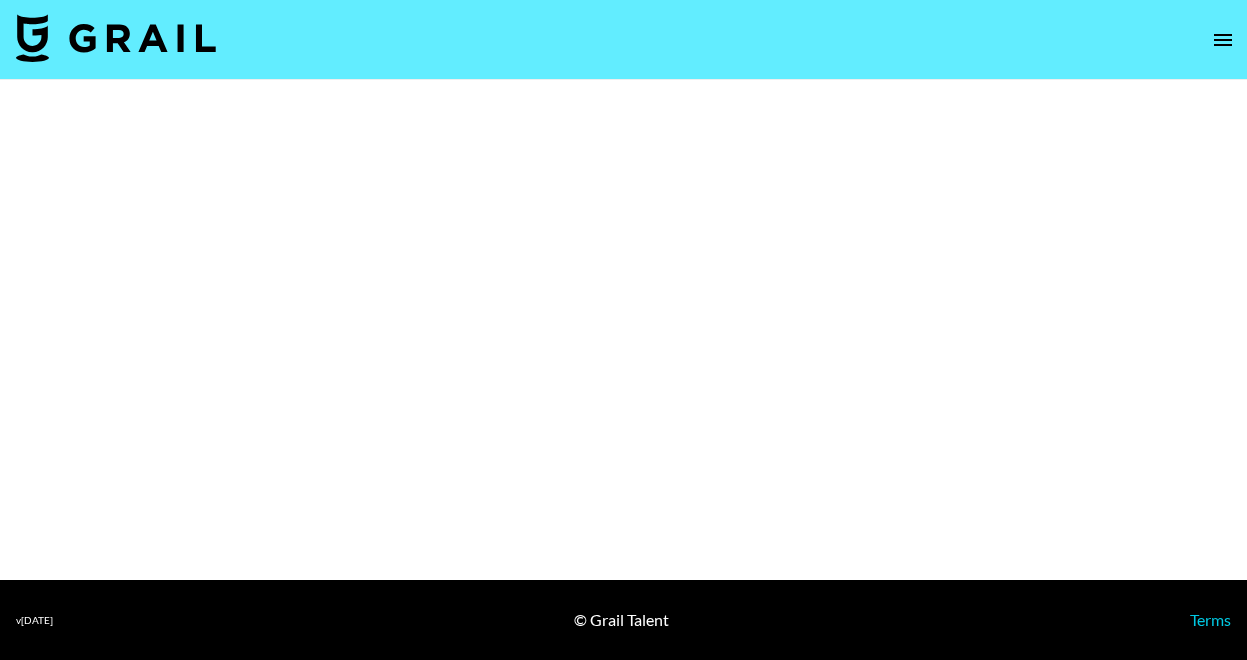 select on "Brand" 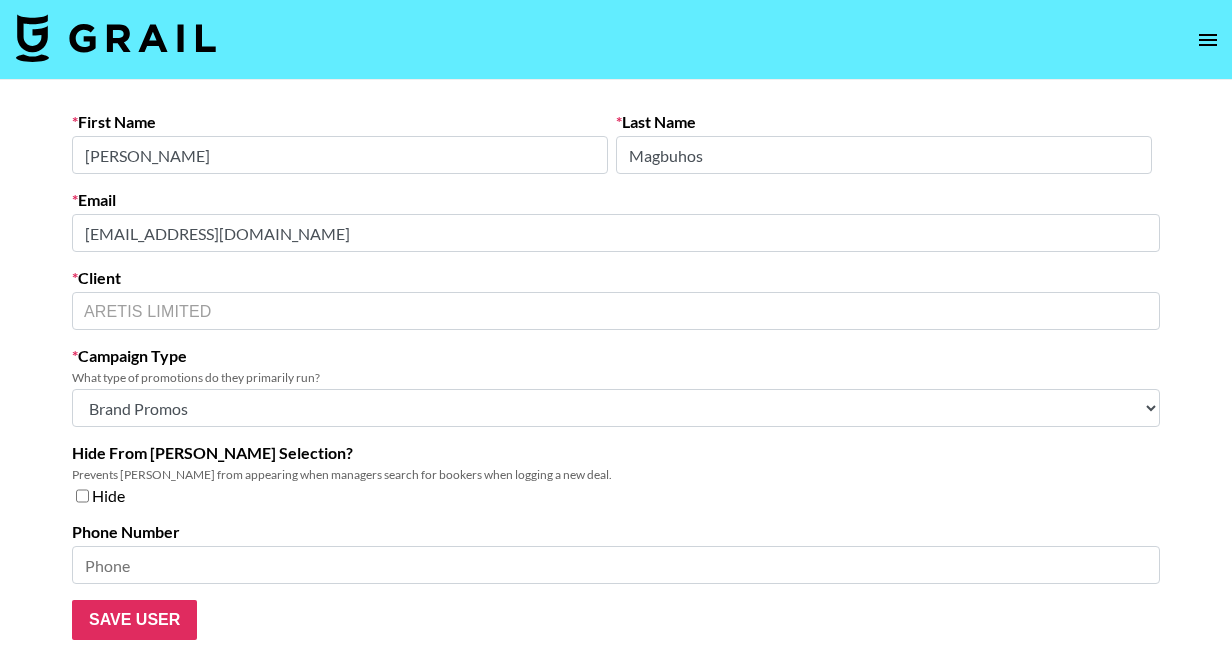 type on "ARETIS LIMITED" 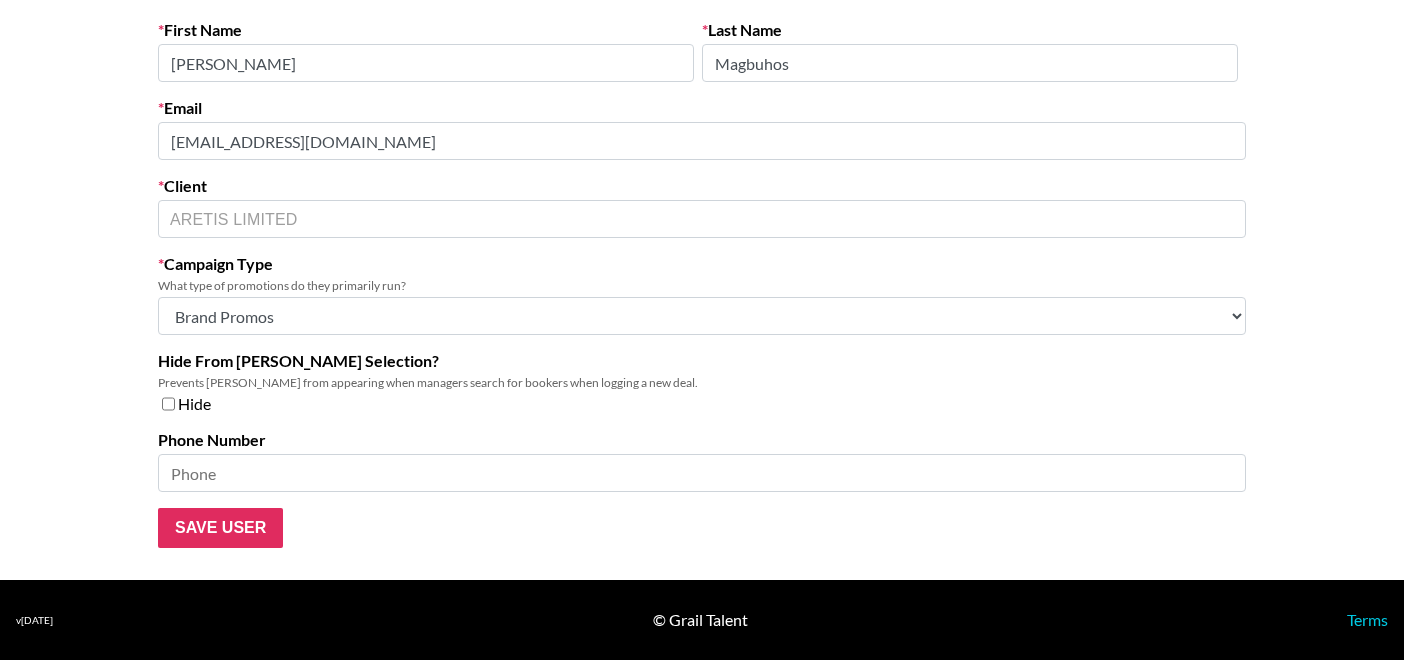 scroll, scrollTop: 0, scrollLeft: 0, axis: both 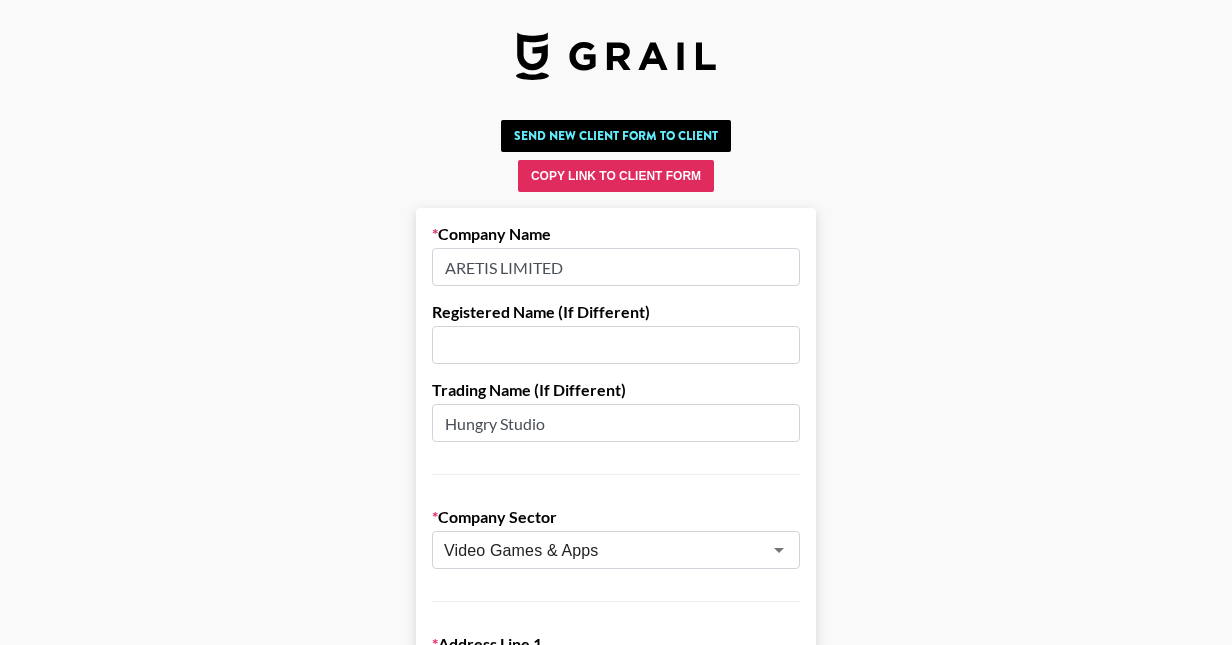click at bounding box center (616, 56) 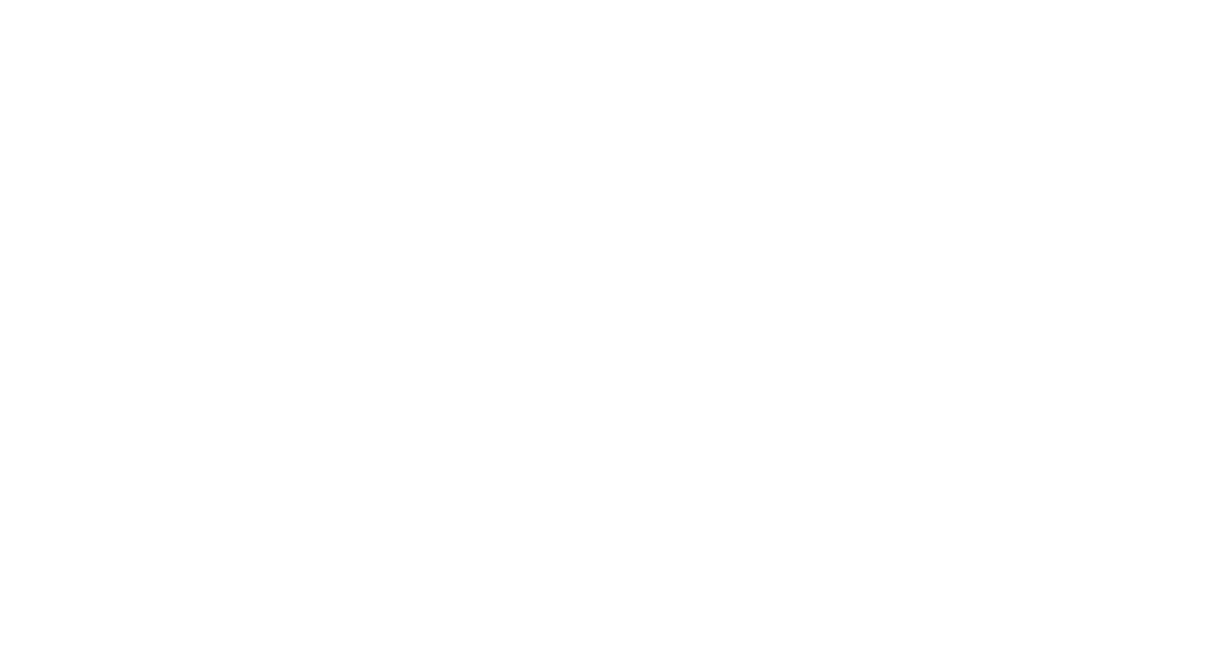 scroll, scrollTop: 0, scrollLeft: 0, axis: both 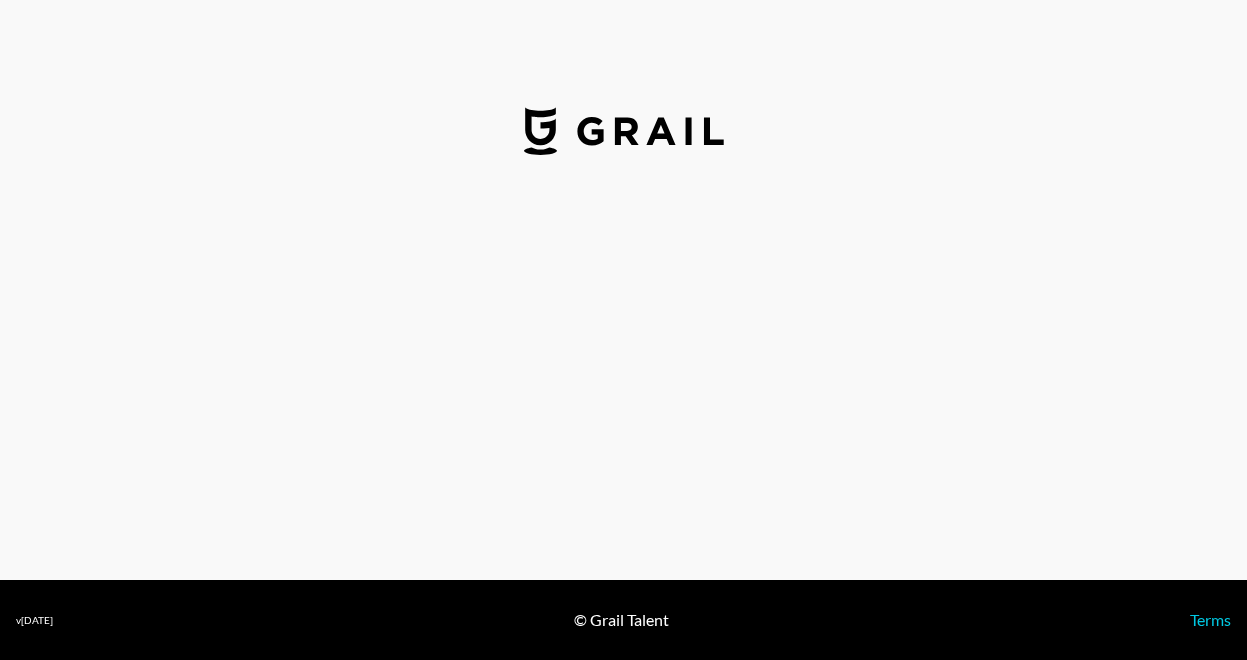 select on "USD" 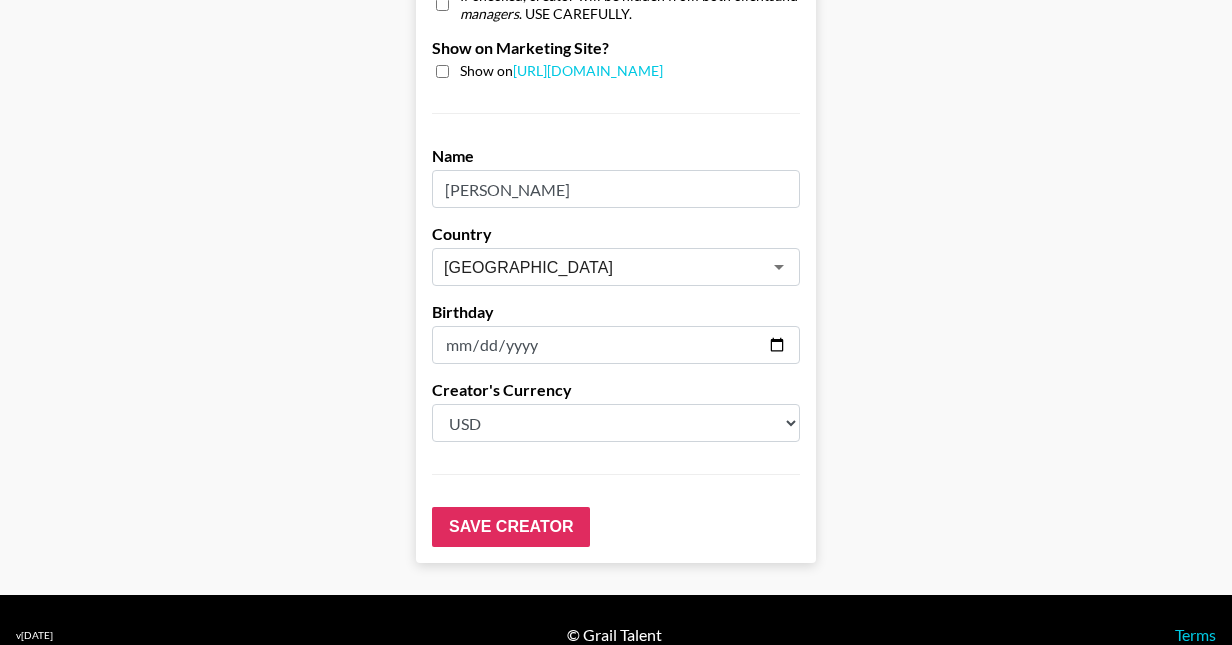 scroll, scrollTop: 2069, scrollLeft: 0, axis: vertical 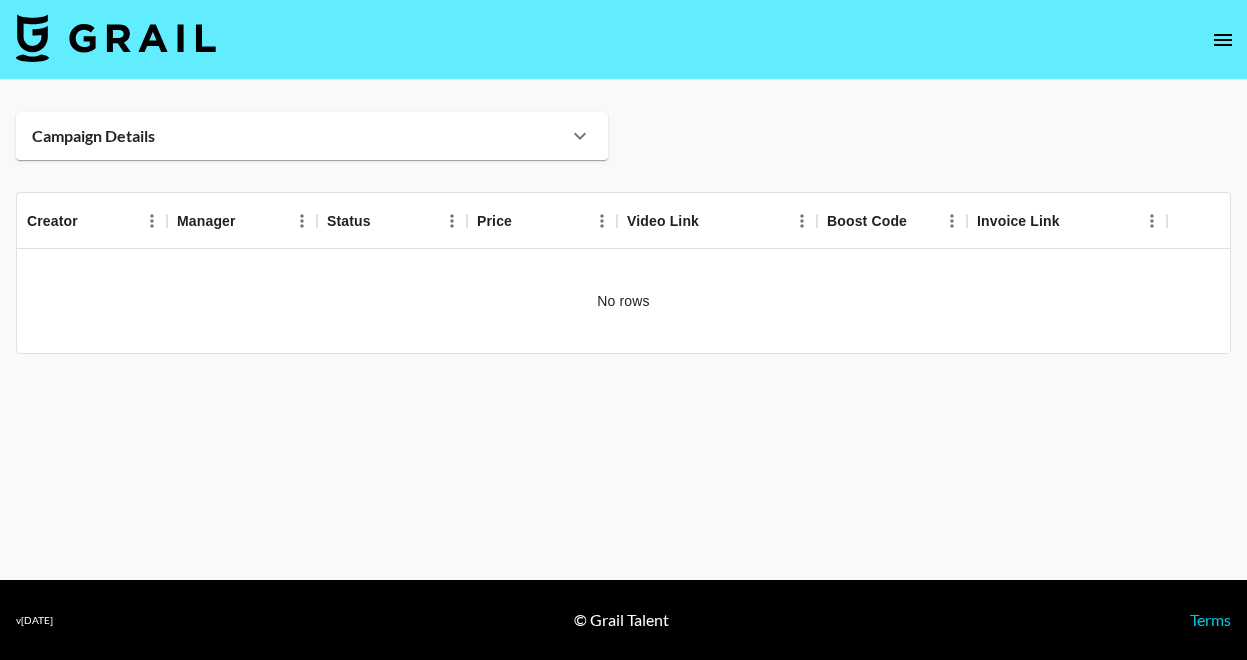 click on "Campaign Details" at bounding box center (300, 136) 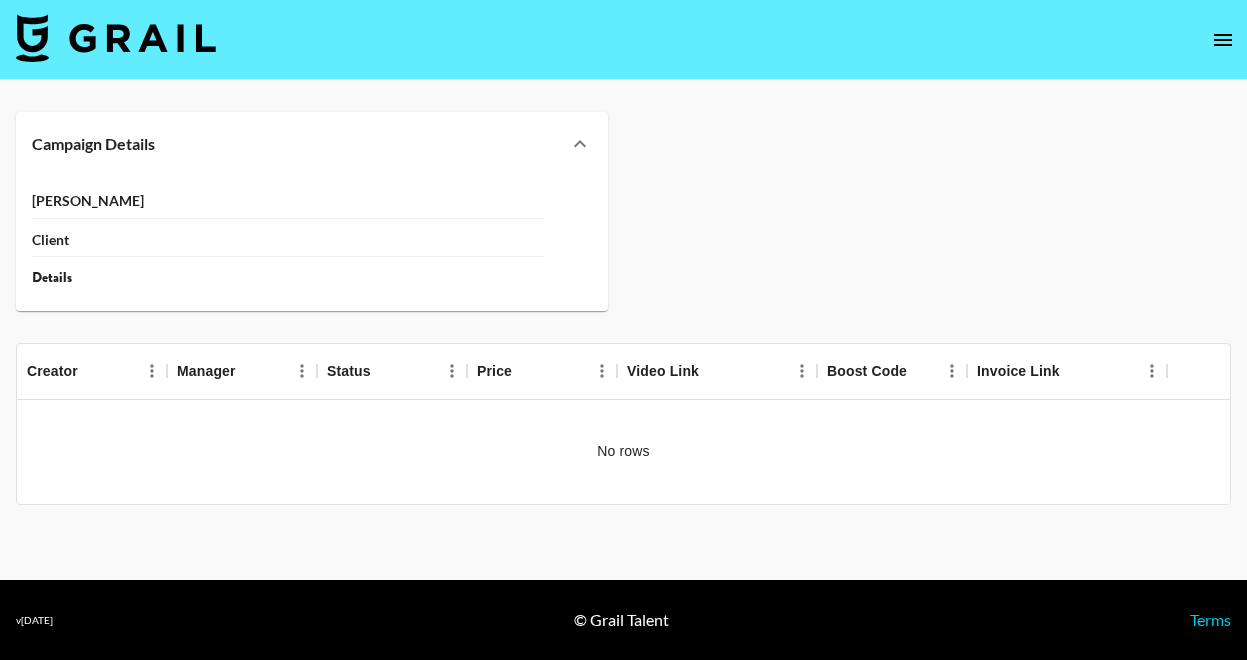 click on "Campaign Details" at bounding box center [300, 144] 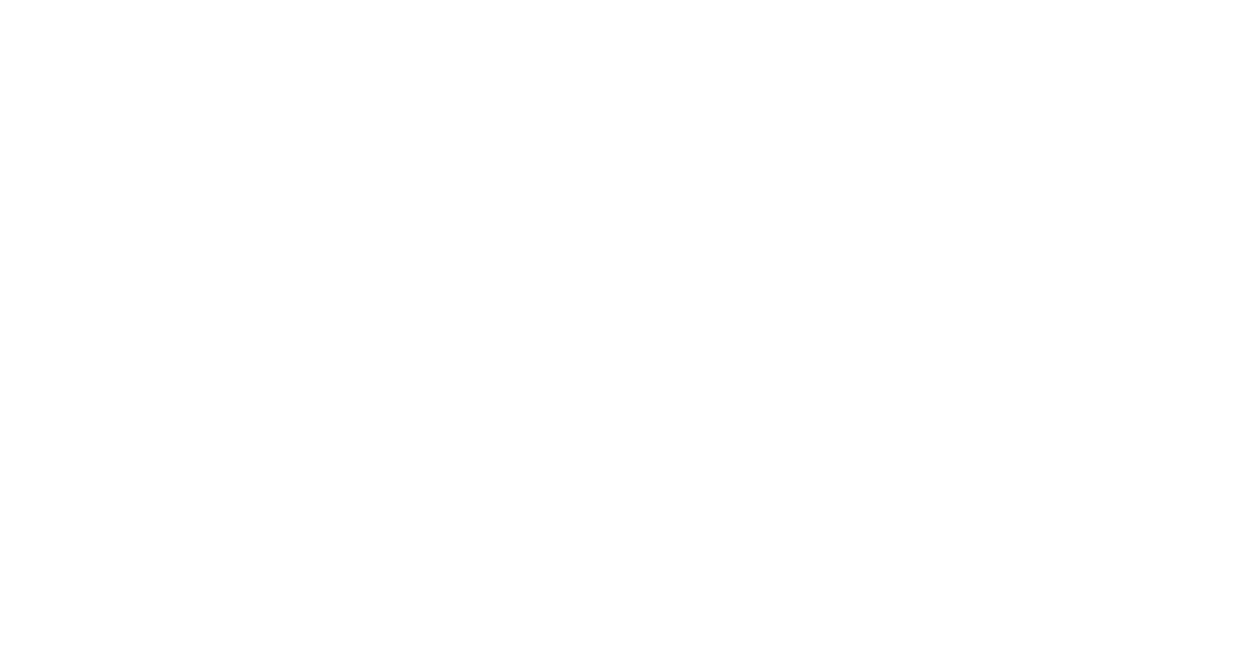 scroll, scrollTop: 0, scrollLeft: 0, axis: both 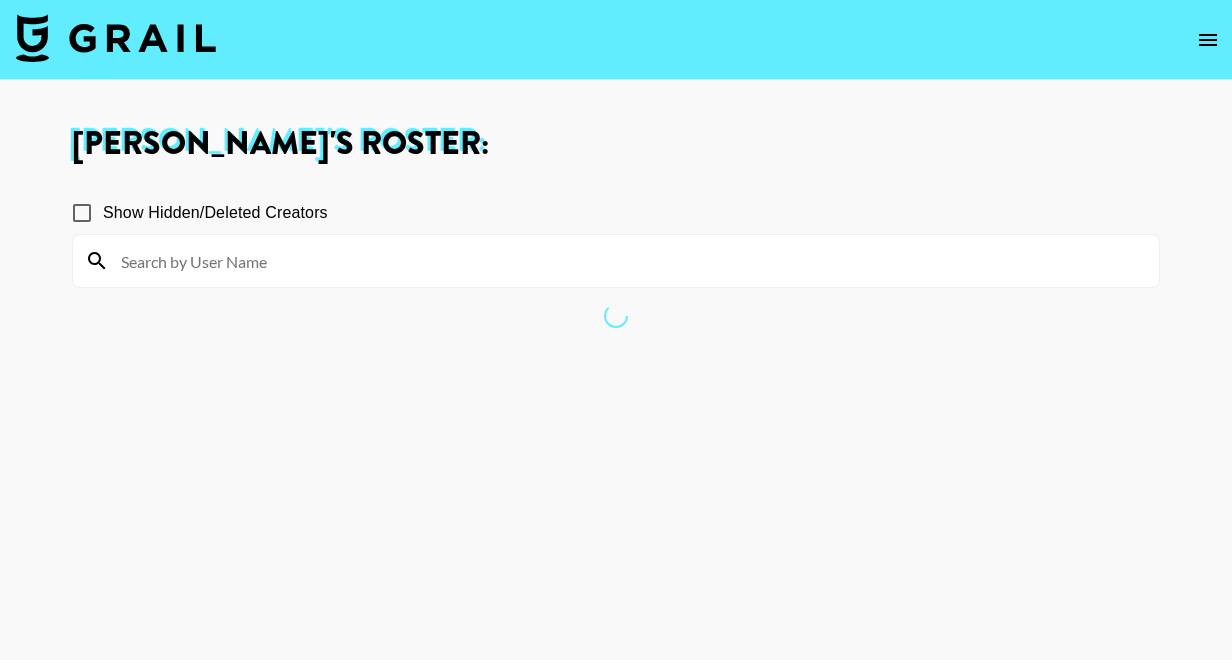 click at bounding box center [116, 38] 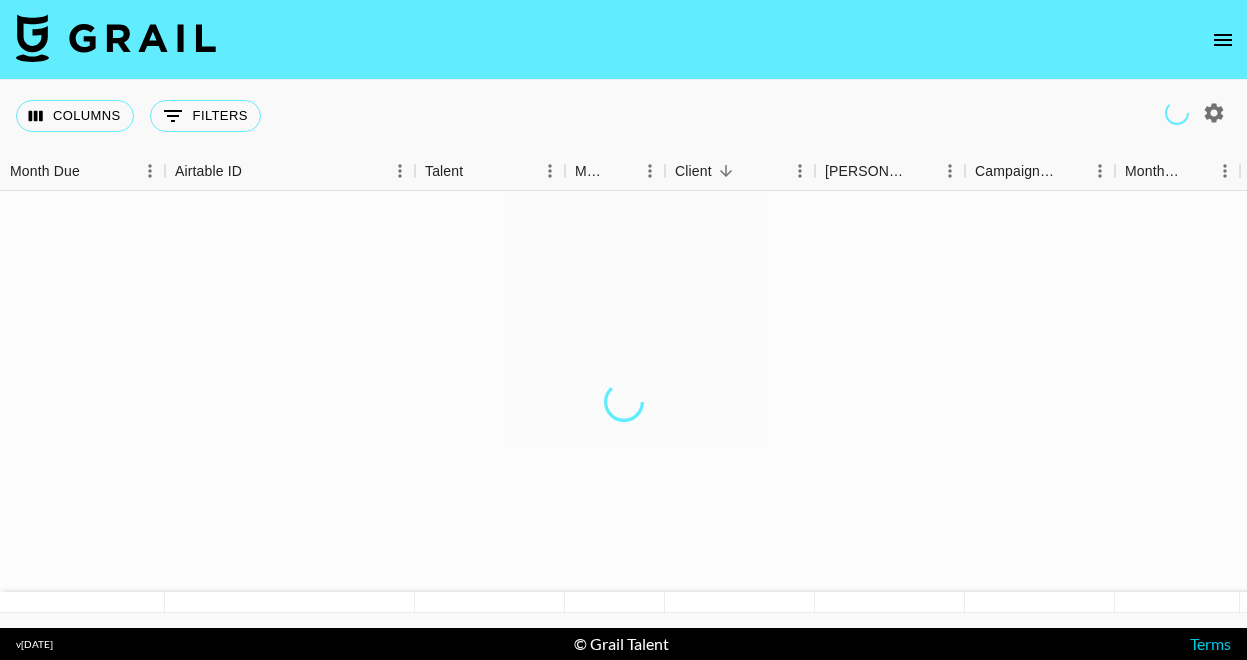 click at bounding box center (116, 38) 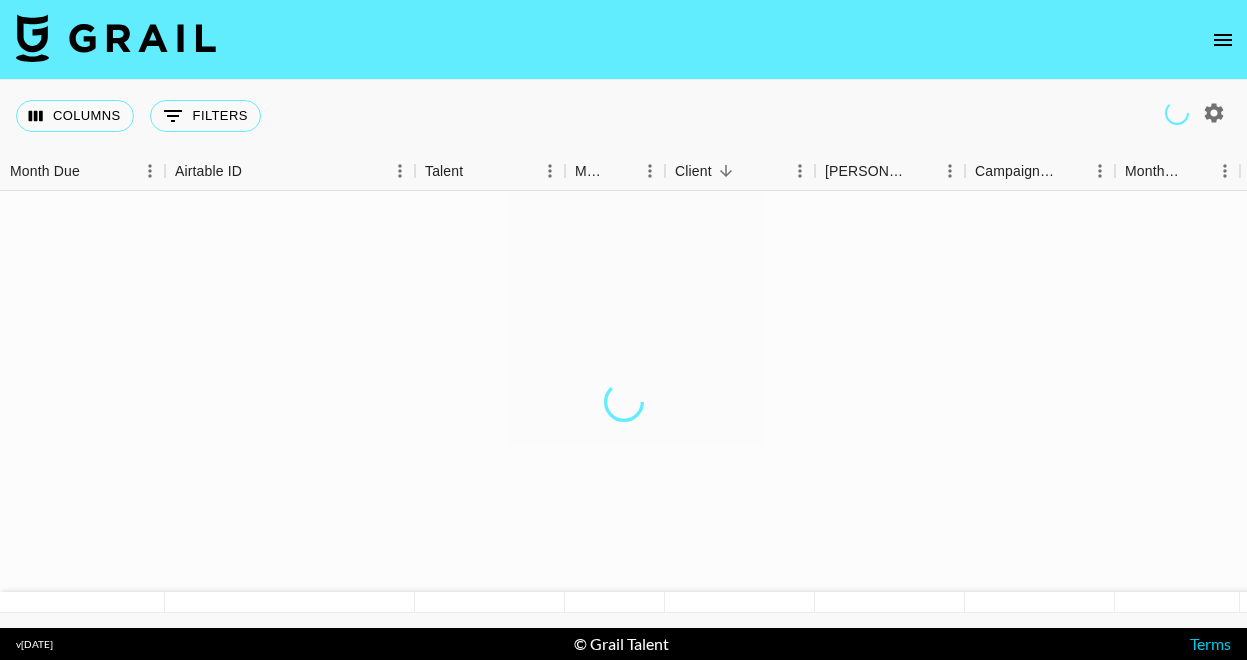 click at bounding box center [116, 38] 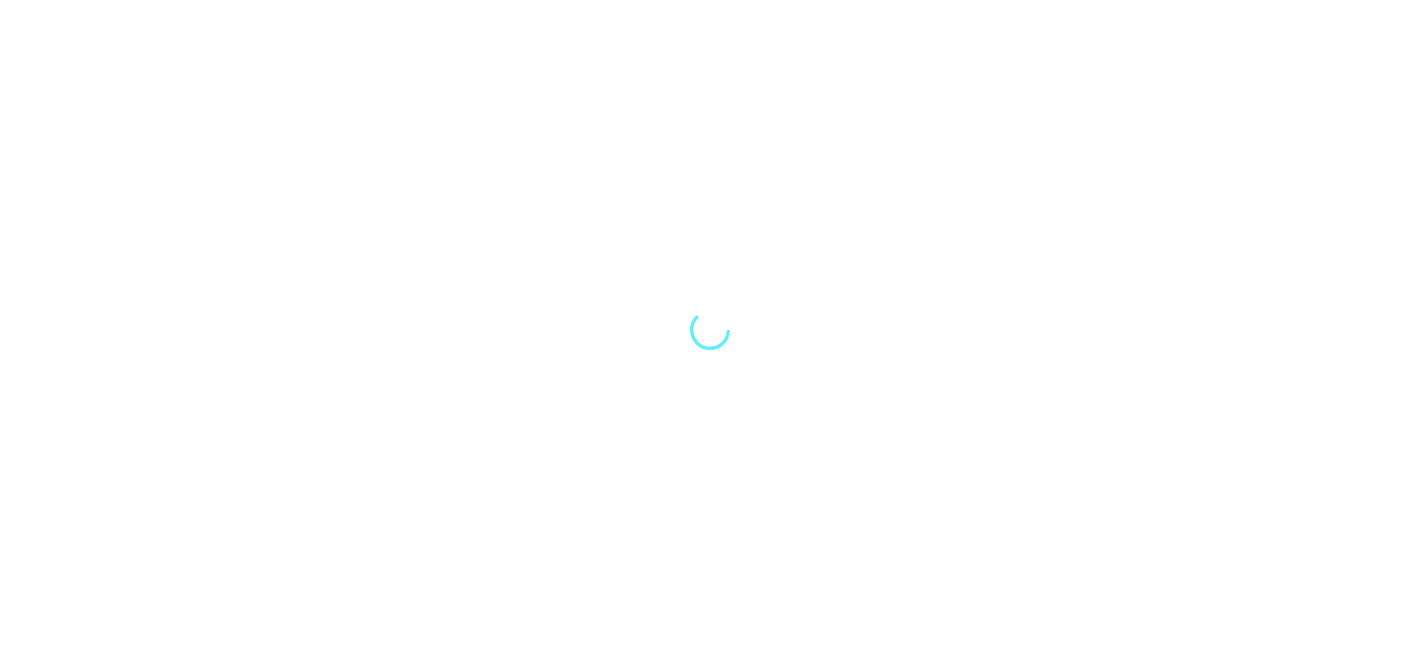 scroll, scrollTop: 0, scrollLeft: 0, axis: both 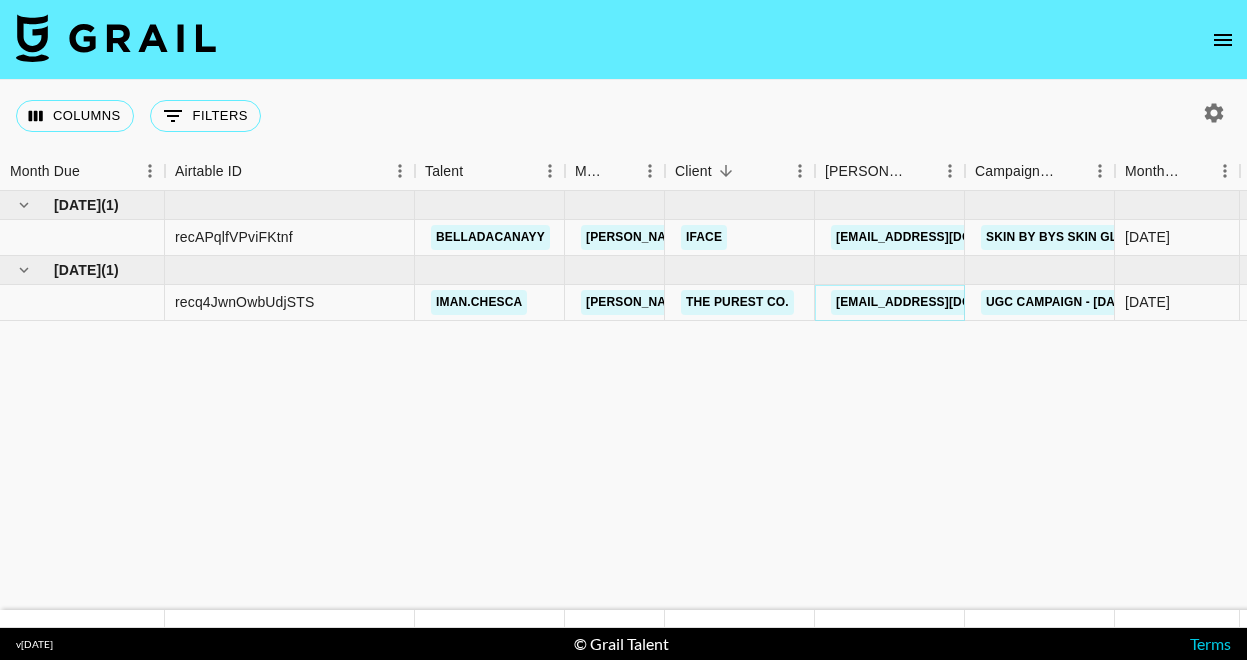 click on "collabs@thepurest.co" at bounding box center [943, 302] 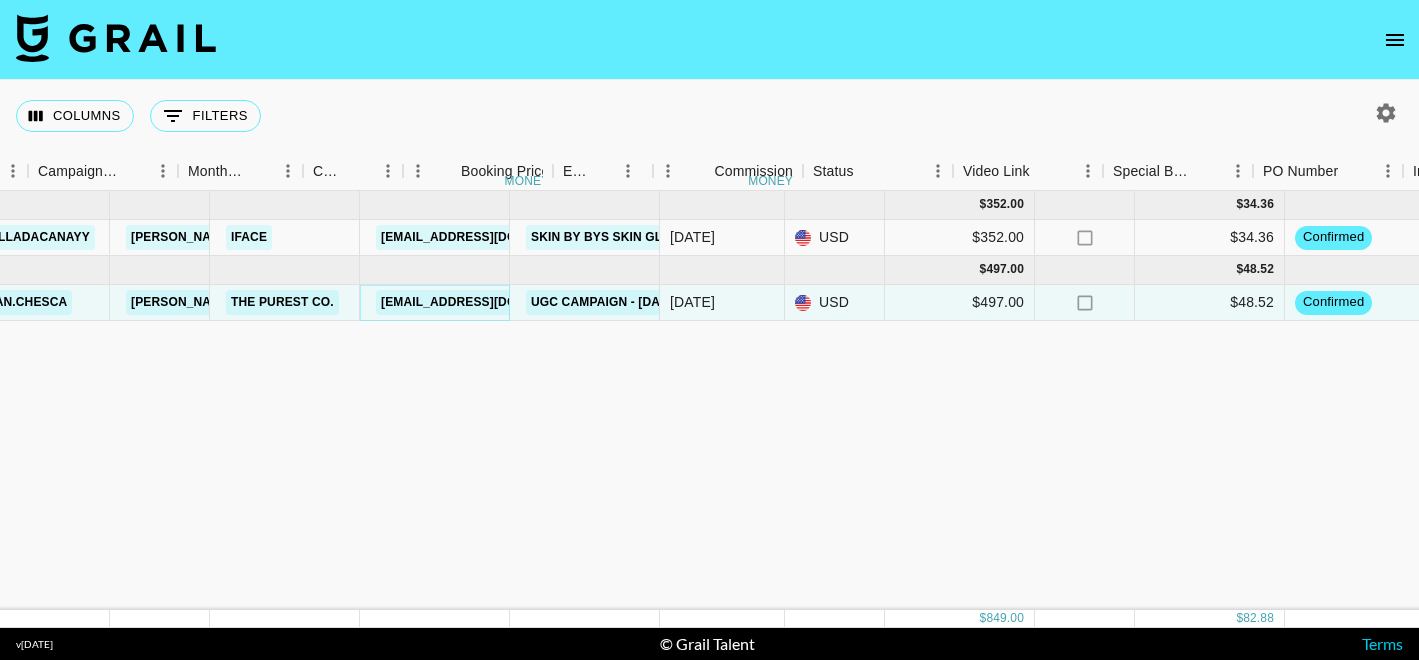 scroll, scrollTop: 0, scrollLeft: 0, axis: both 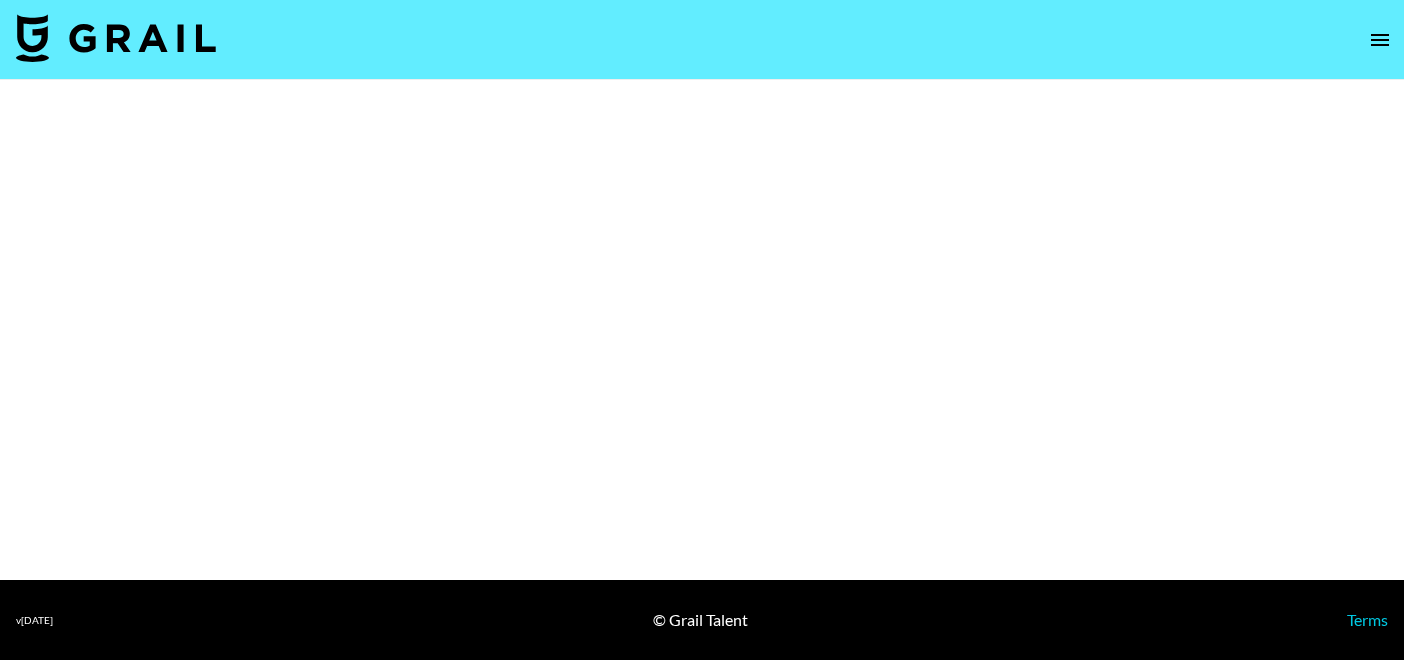 select on "Brand" 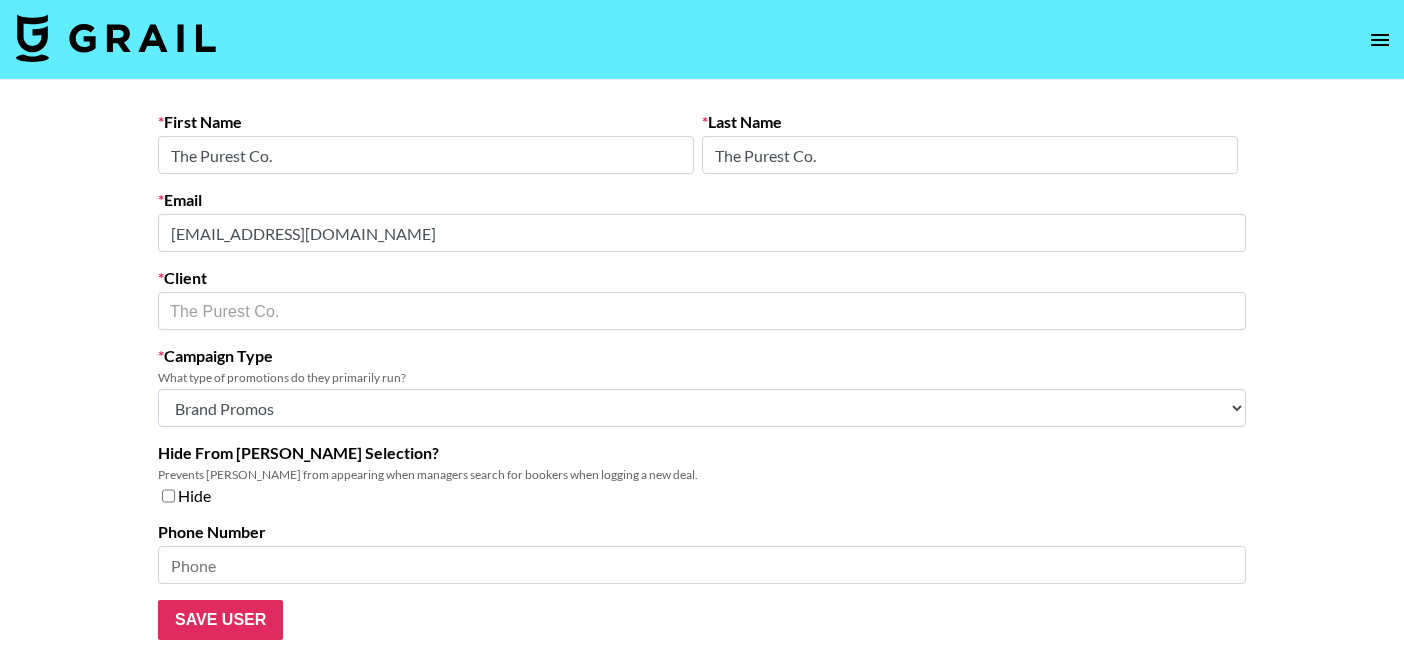 type on "The Purest Co." 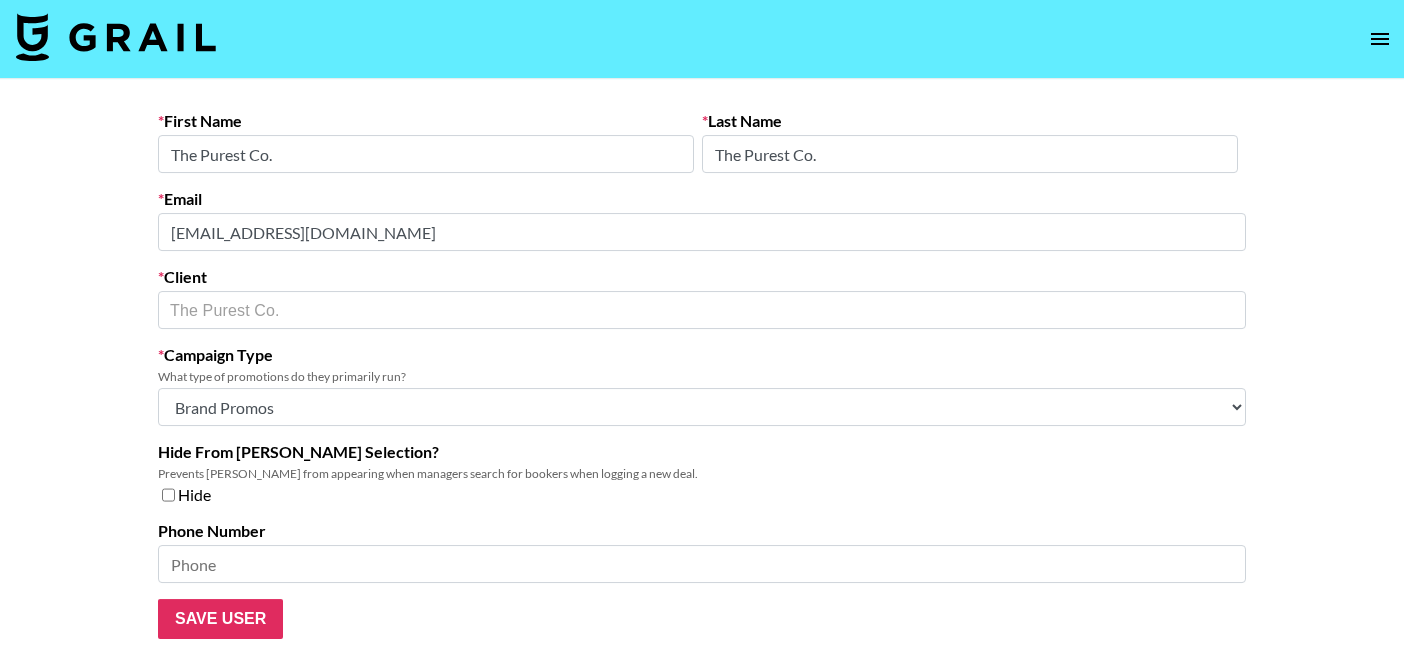 scroll, scrollTop: 0, scrollLeft: 0, axis: both 